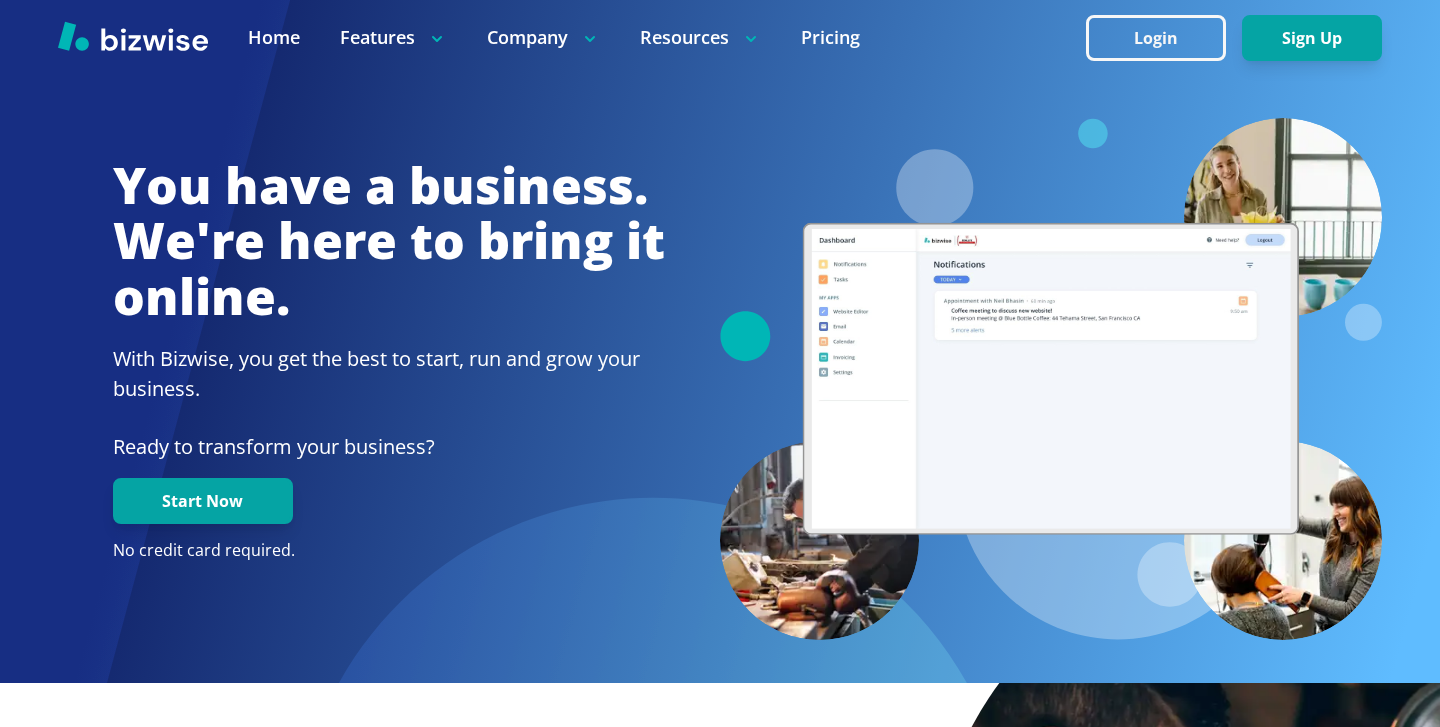 scroll, scrollTop: 0, scrollLeft: 0, axis: both 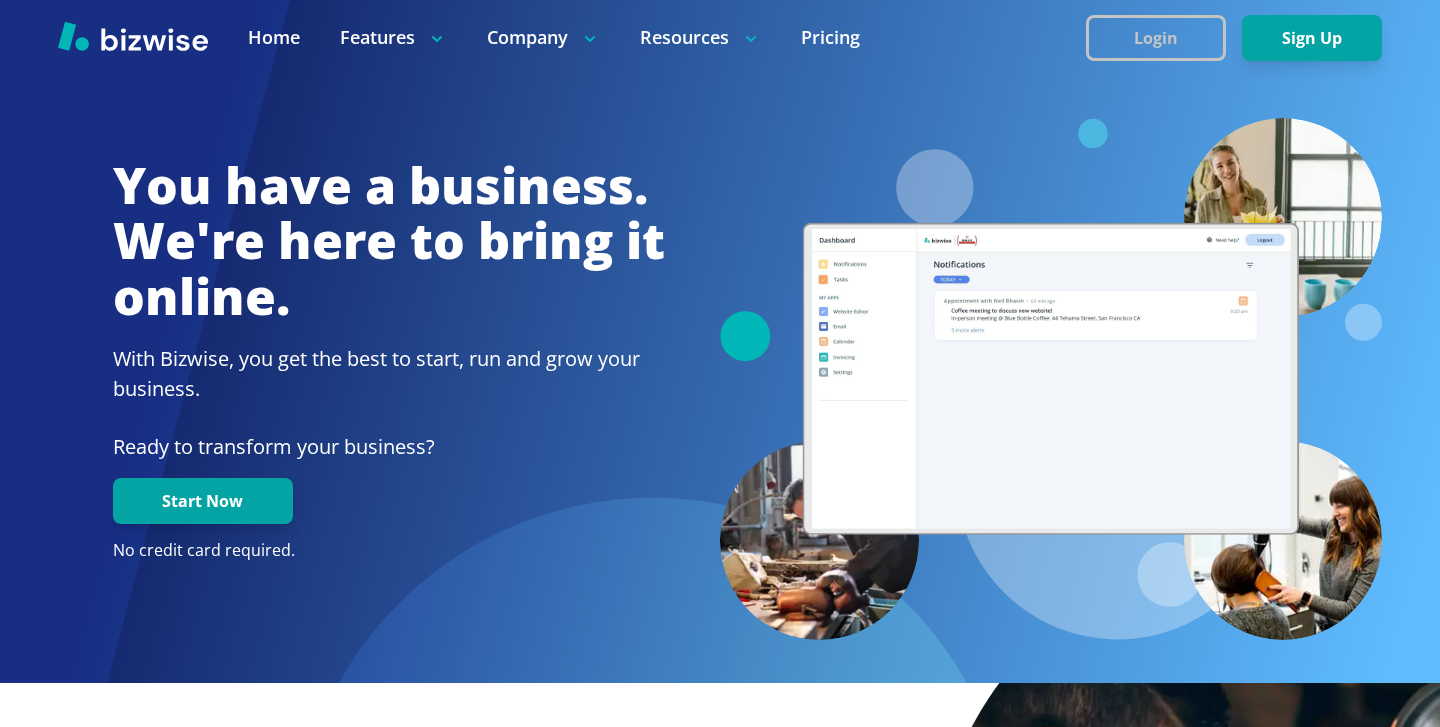click on "Login" at bounding box center (1156, 38) 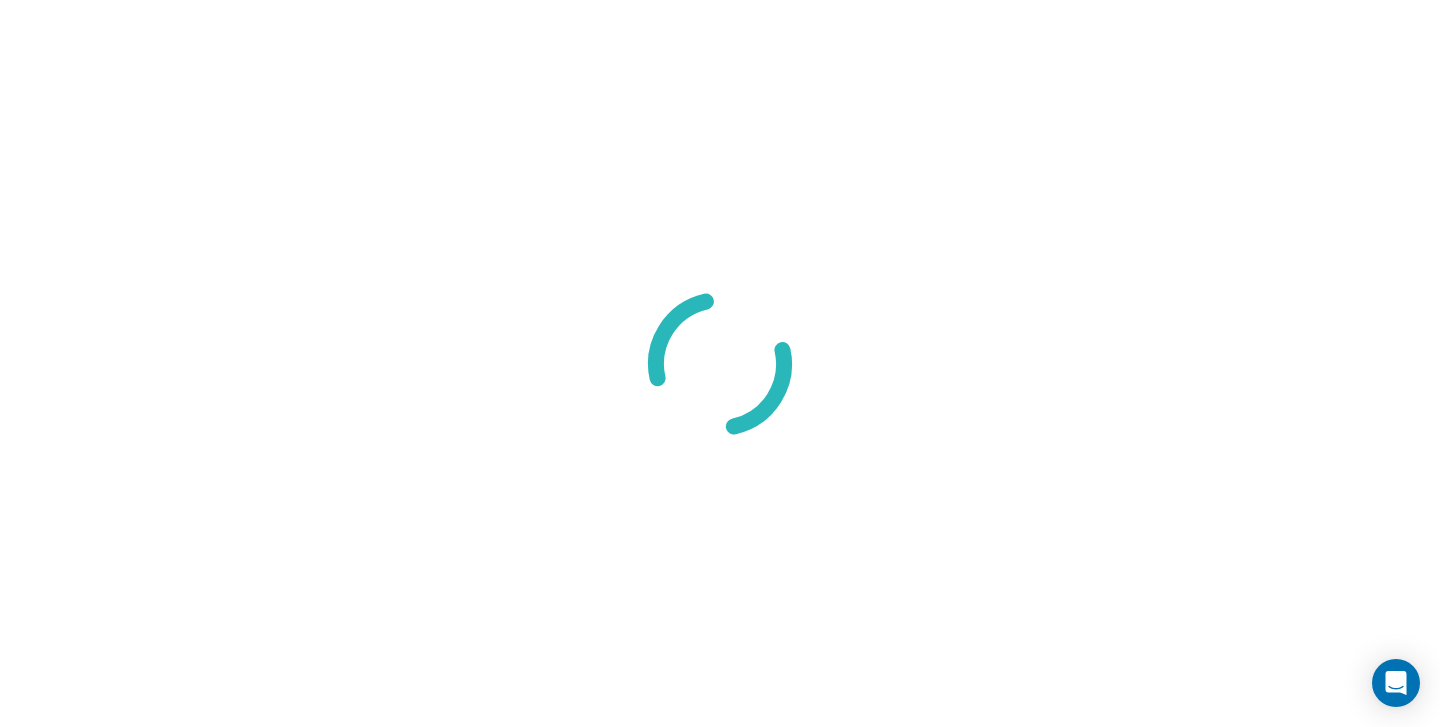 scroll, scrollTop: 0, scrollLeft: 0, axis: both 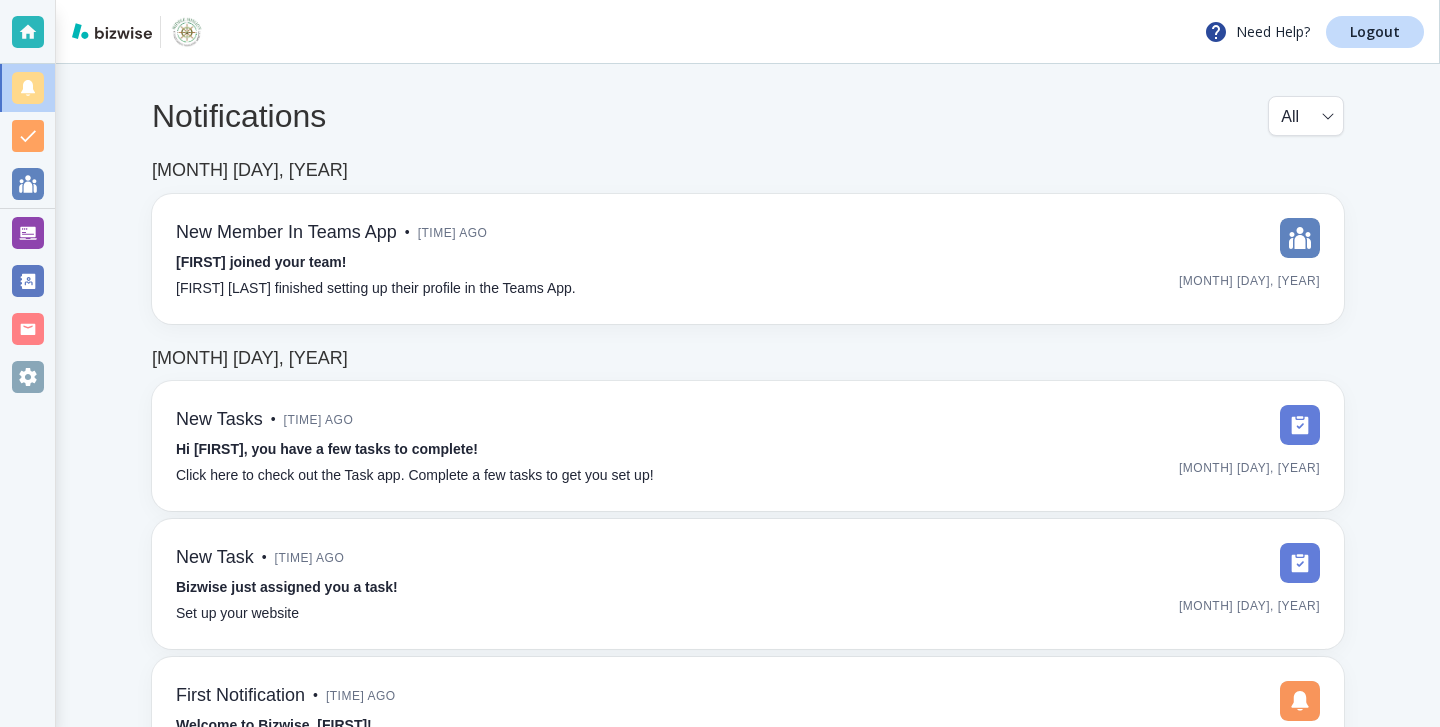 click at bounding box center (28, 233) 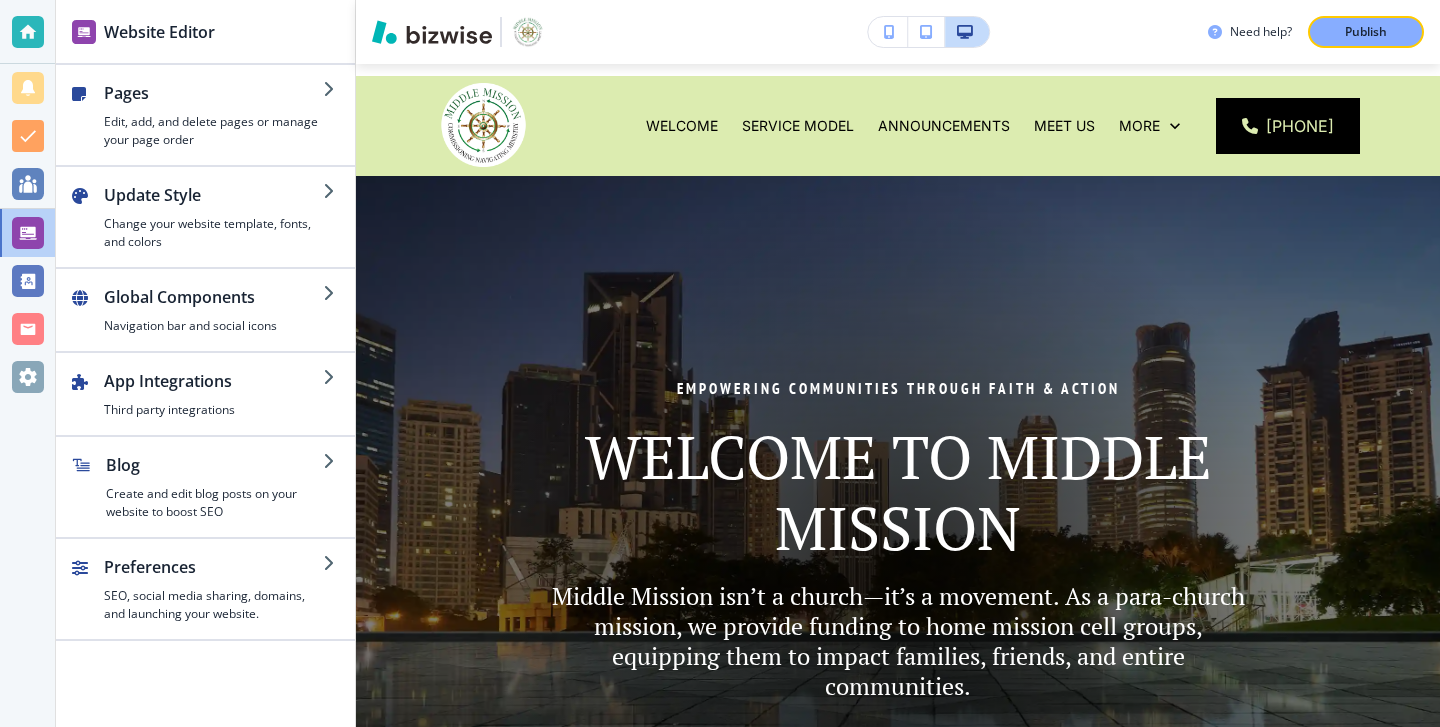 scroll, scrollTop: 0, scrollLeft: 0, axis: both 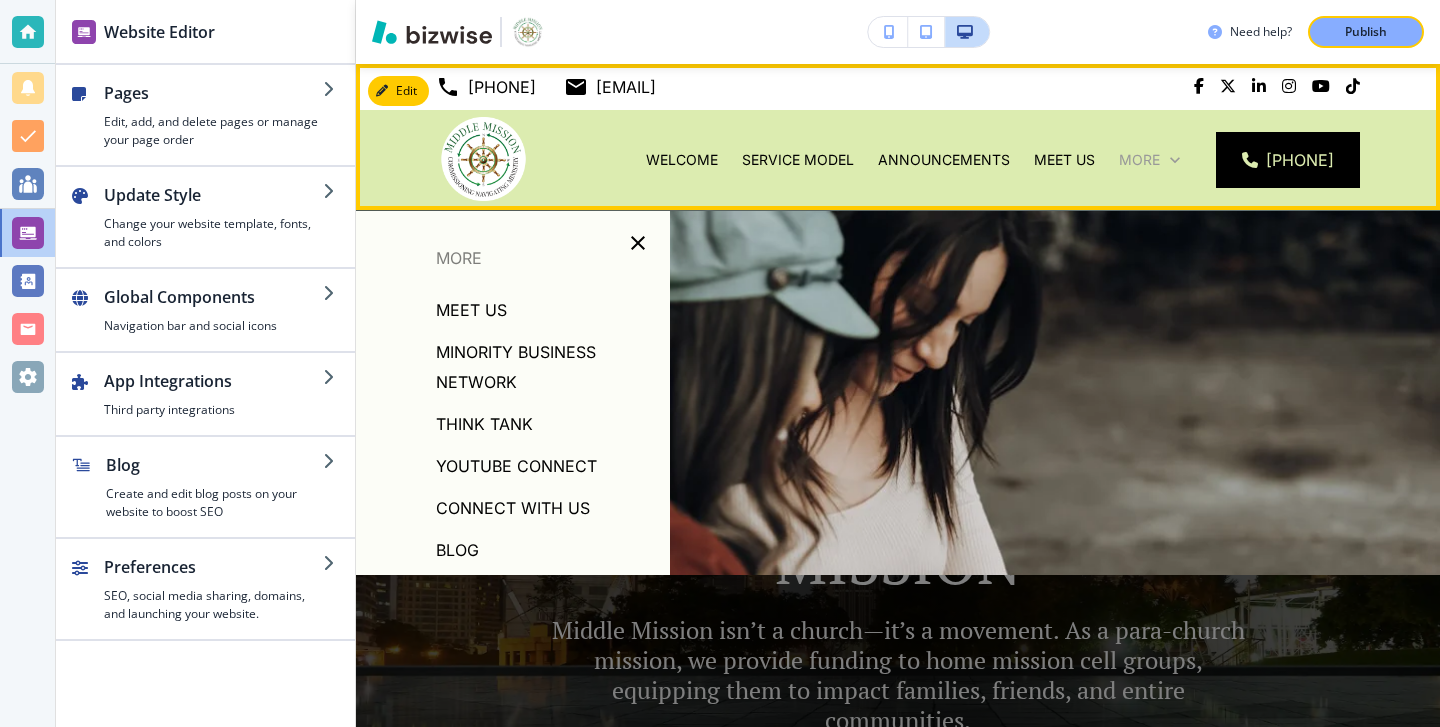 click on "More" at bounding box center [1139, 160] 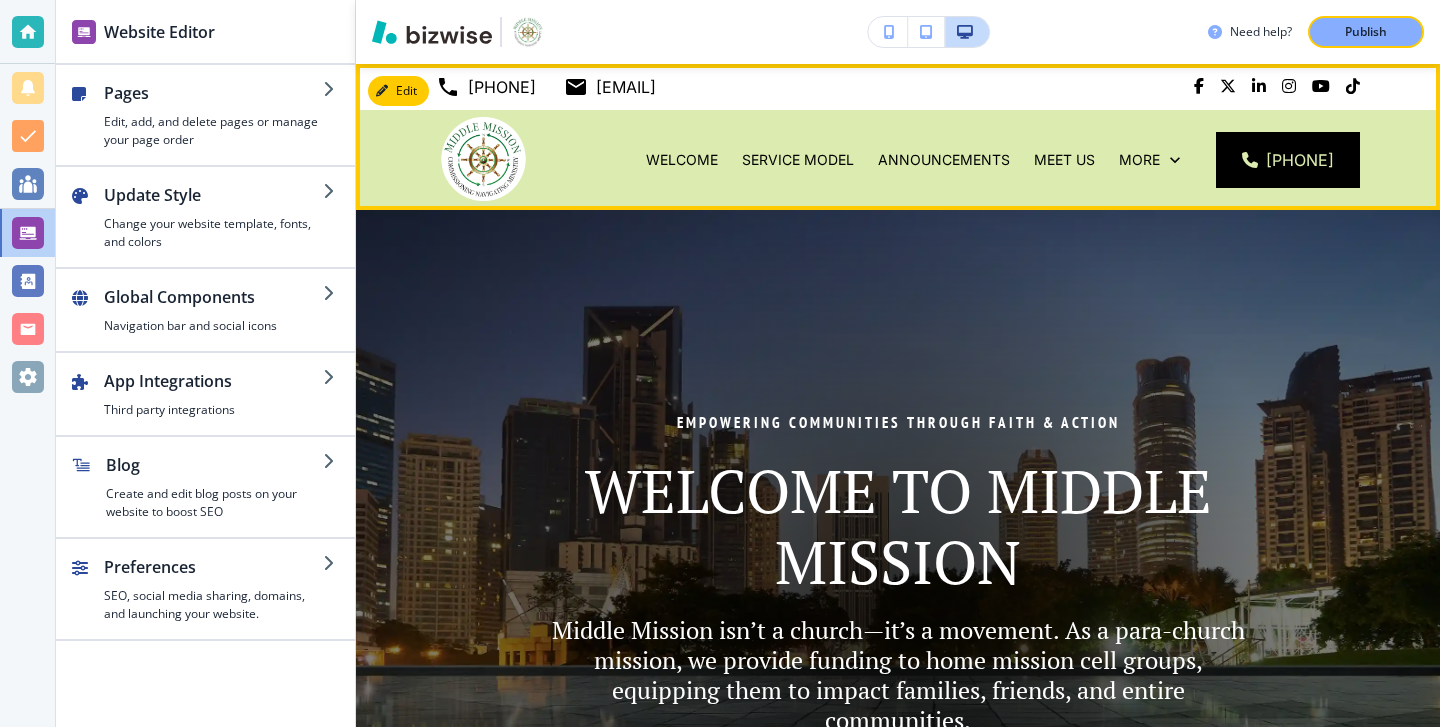 click on "More" at bounding box center [1149, 160] 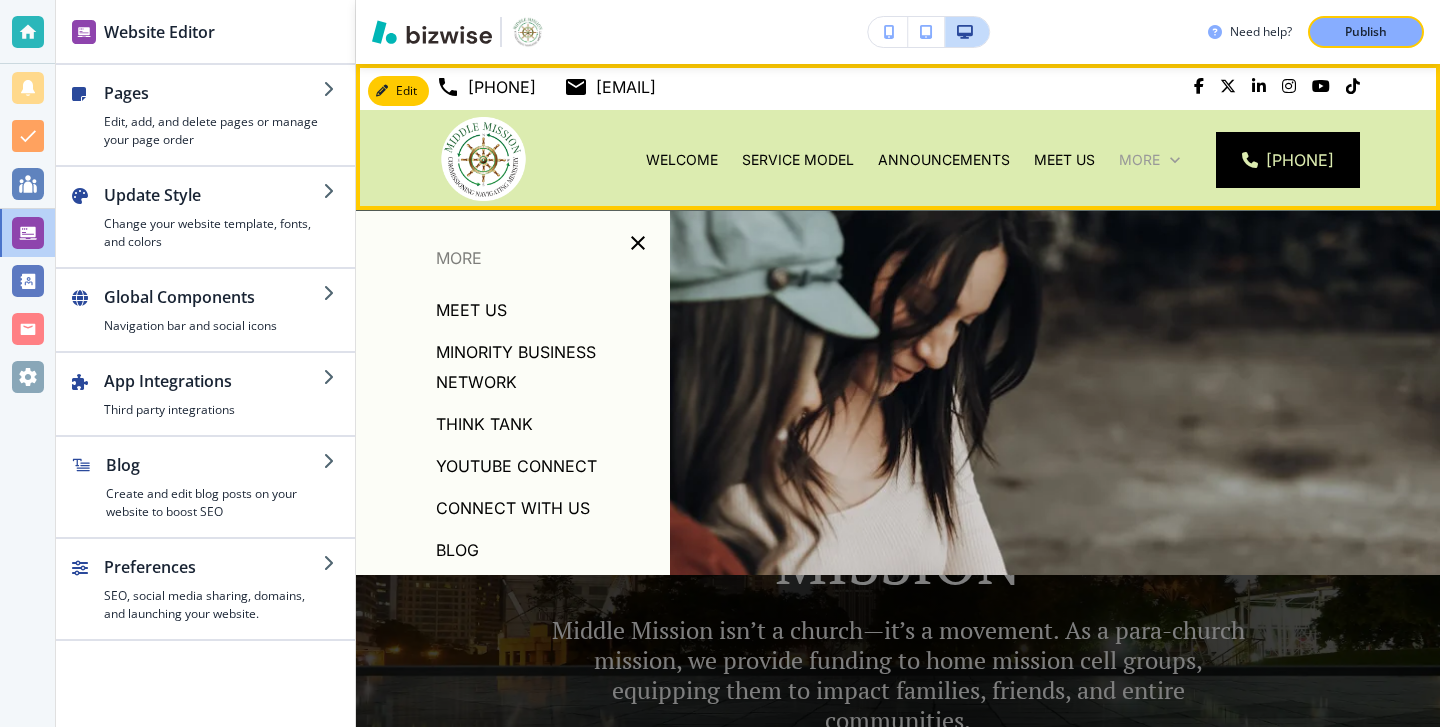 click 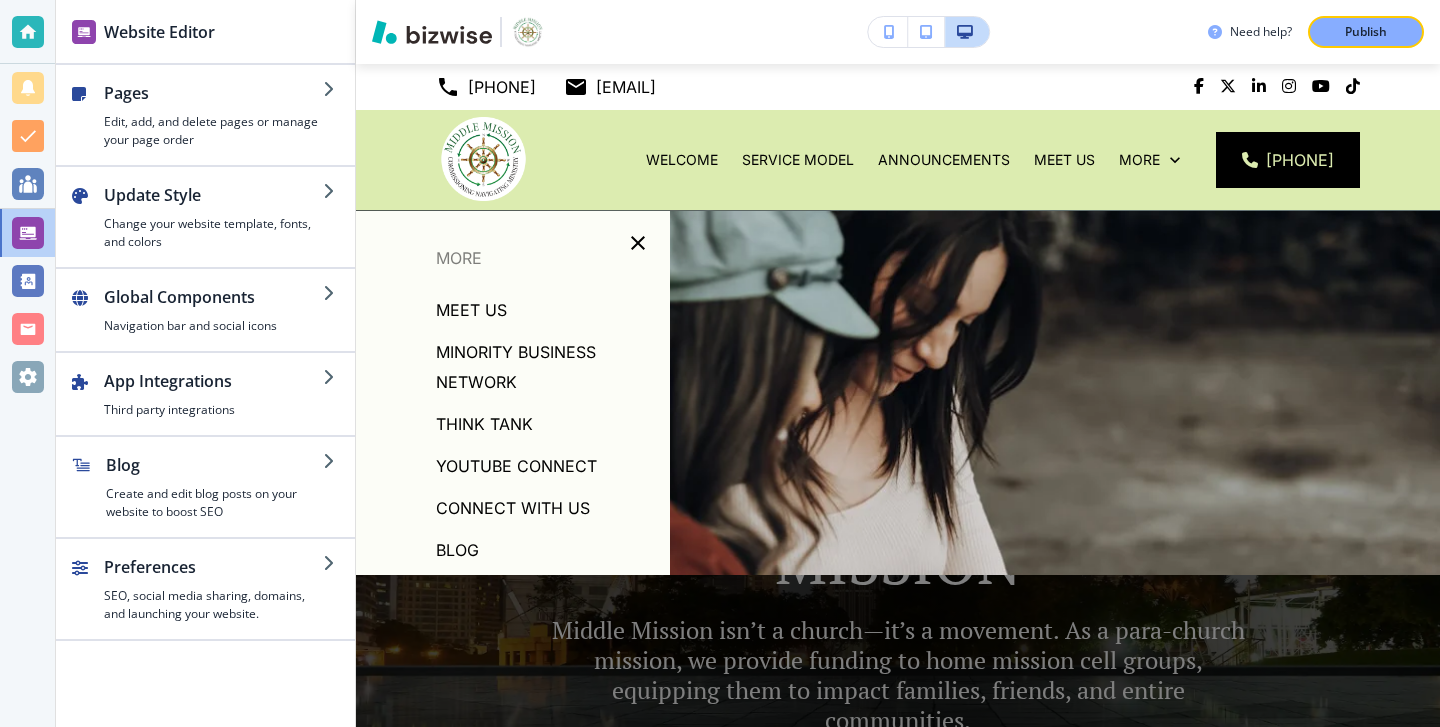 click on "Blog" at bounding box center [457, 550] 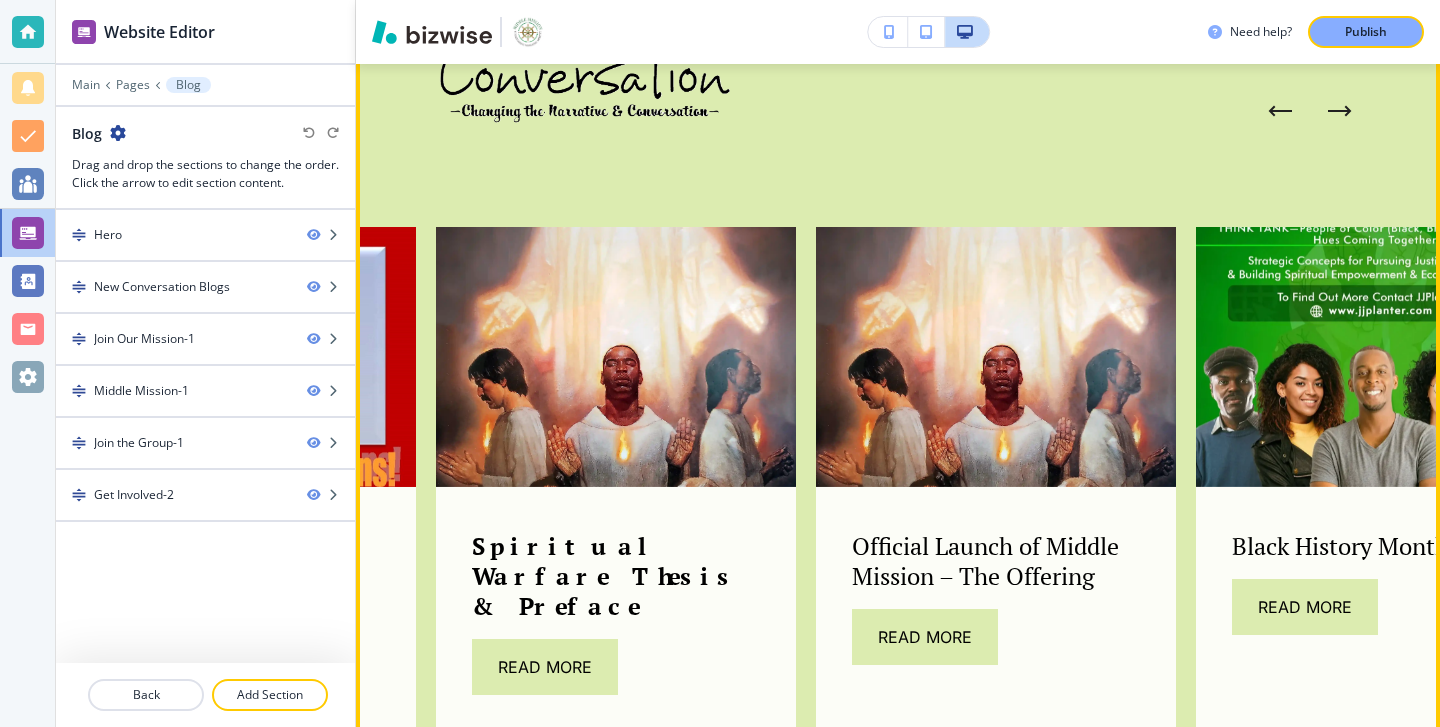 scroll, scrollTop: 1269, scrollLeft: 0, axis: vertical 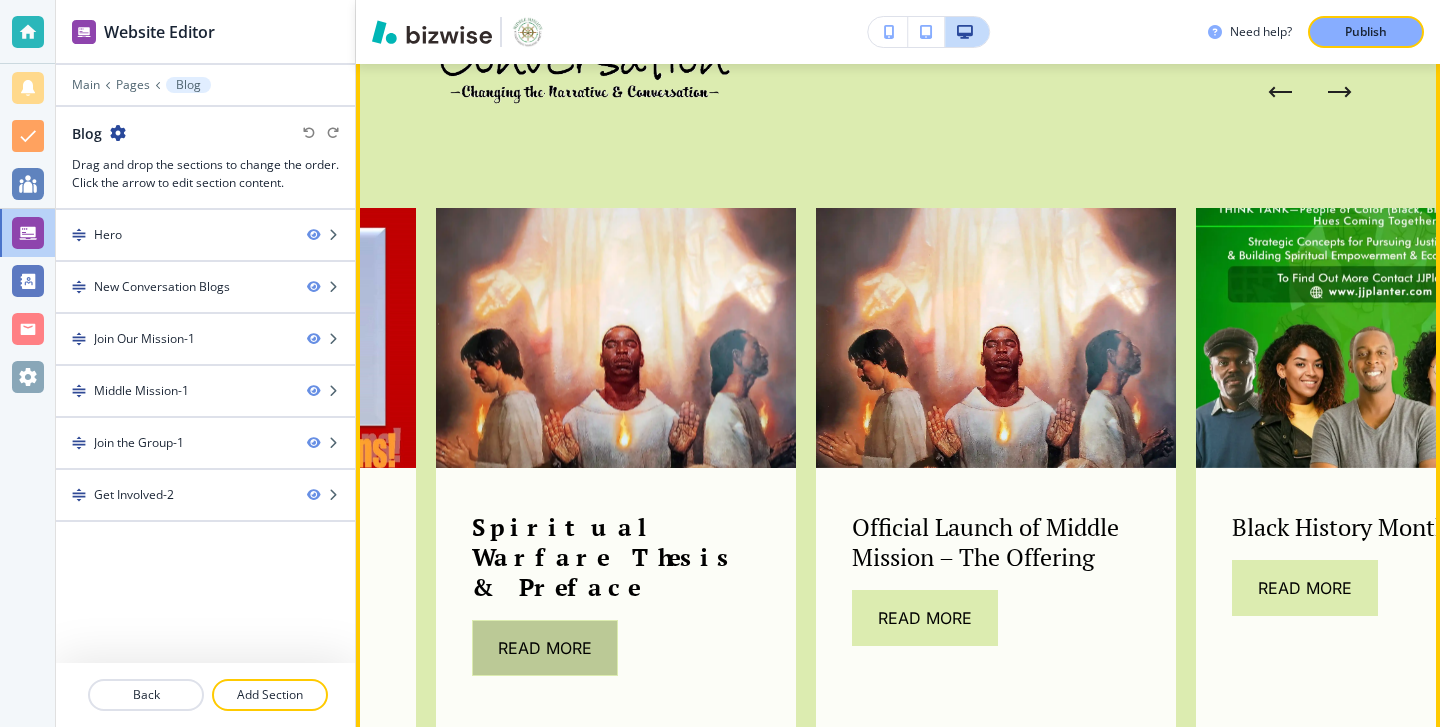 click on "Read More" 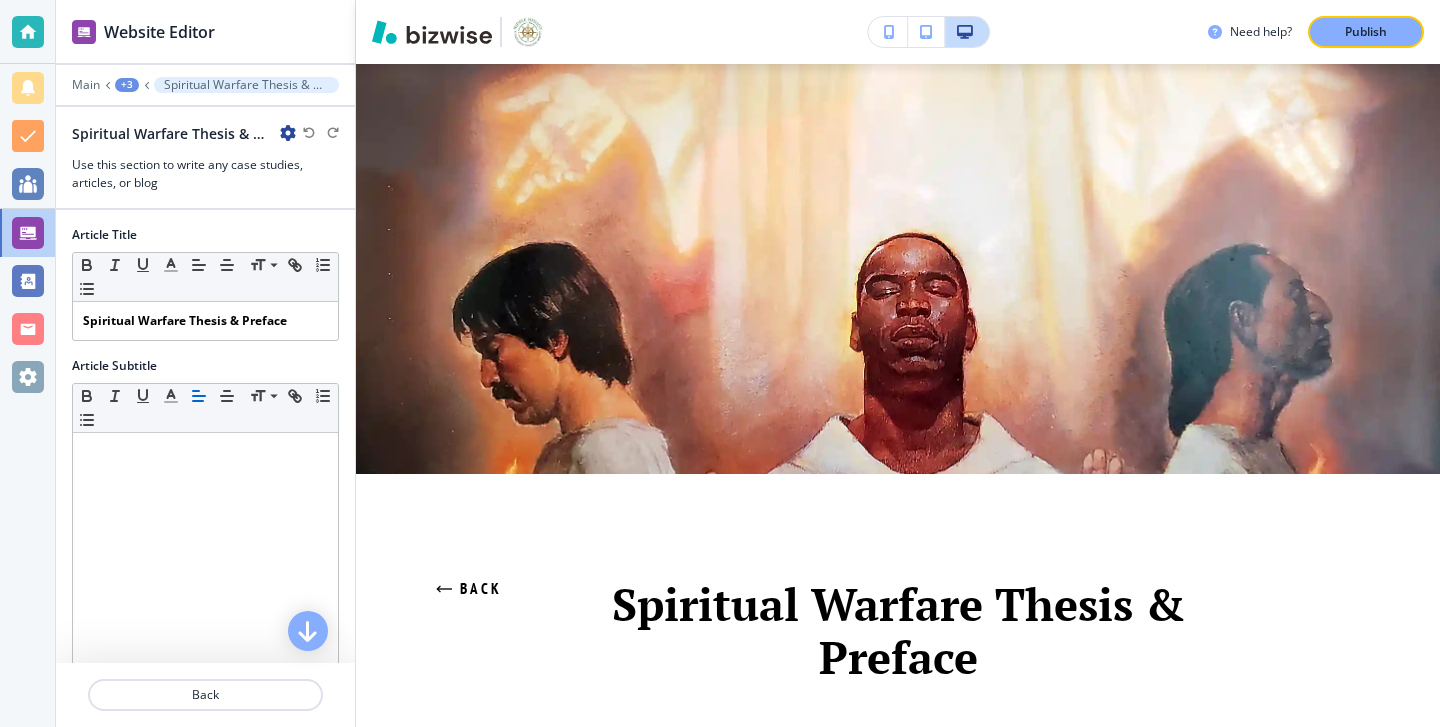 click at bounding box center (898, 269) 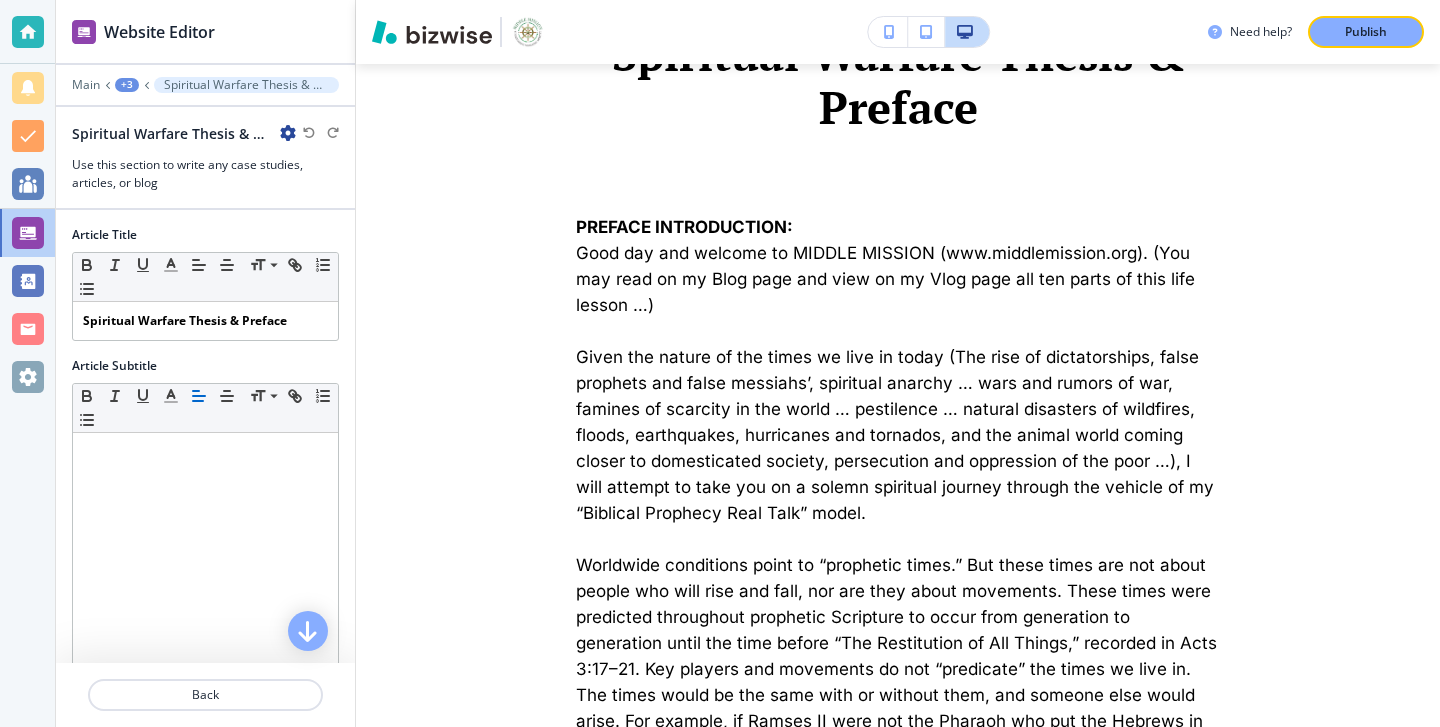 scroll, scrollTop: 568, scrollLeft: 0, axis: vertical 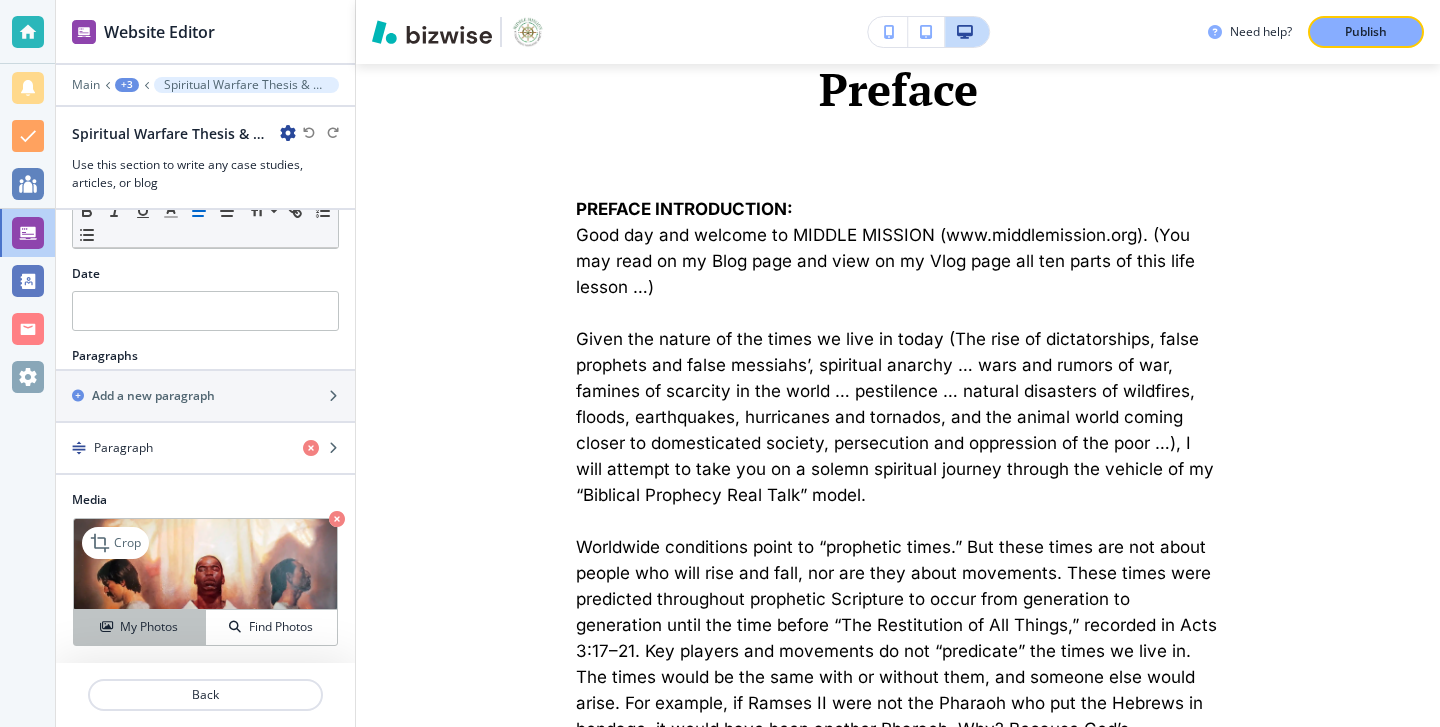 click on "My Photos" at bounding box center [149, 627] 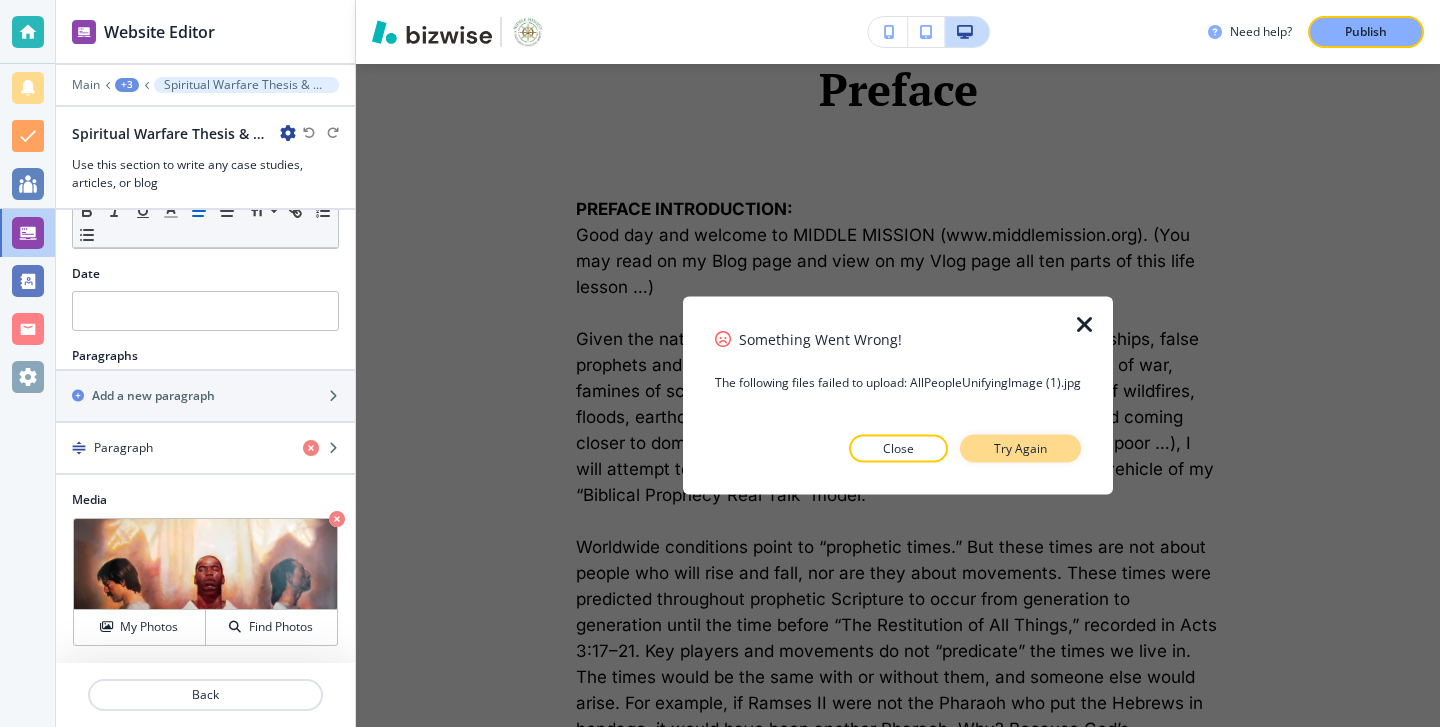 click on "Try Again" at bounding box center (1020, 449) 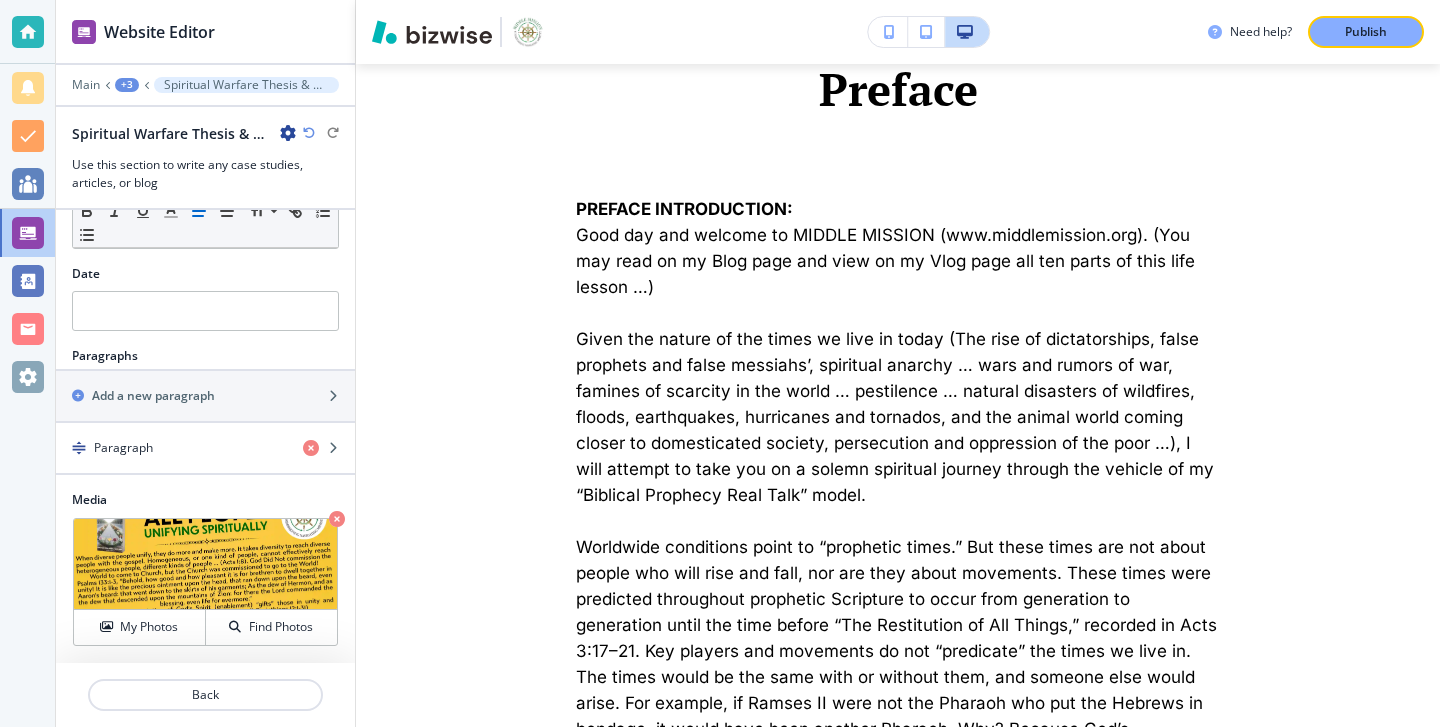scroll, scrollTop: 0, scrollLeft: 0, axis: both 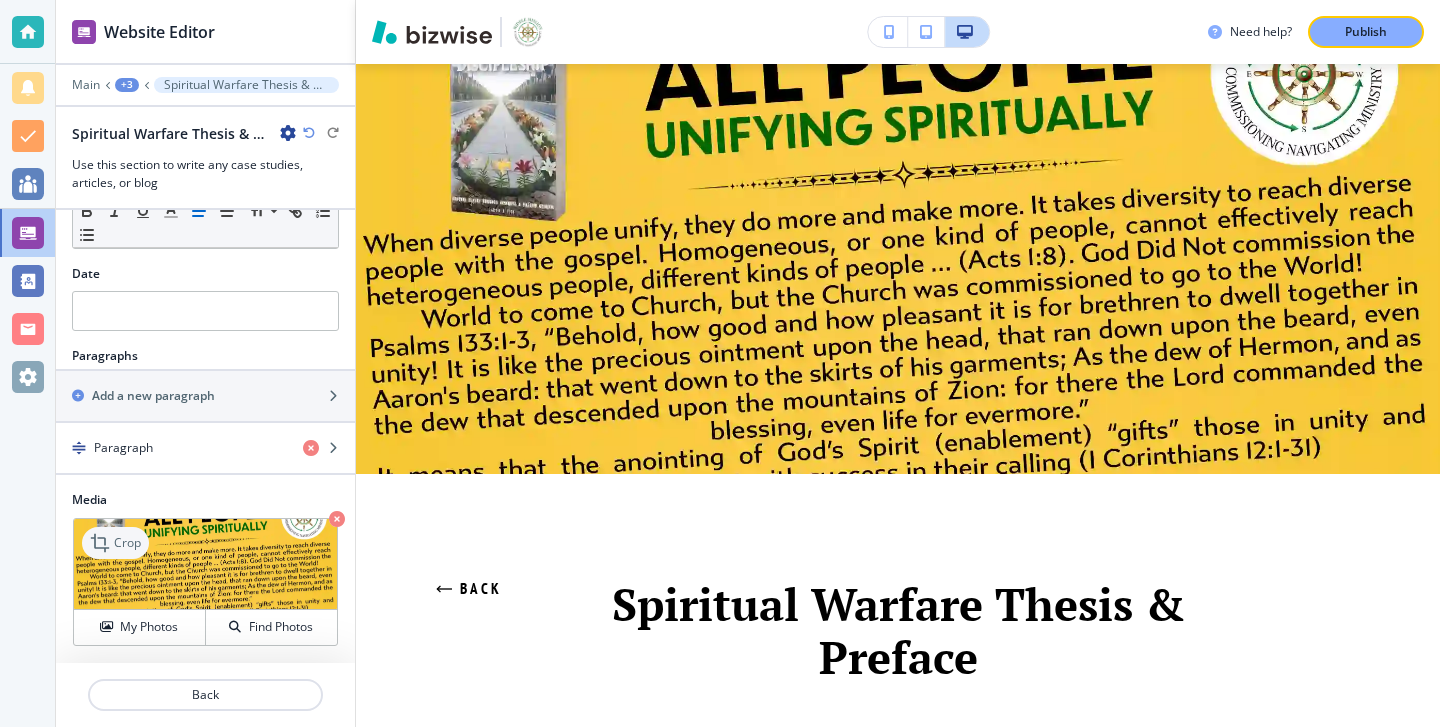 click on "Crop" at bounding box center [115, 543] 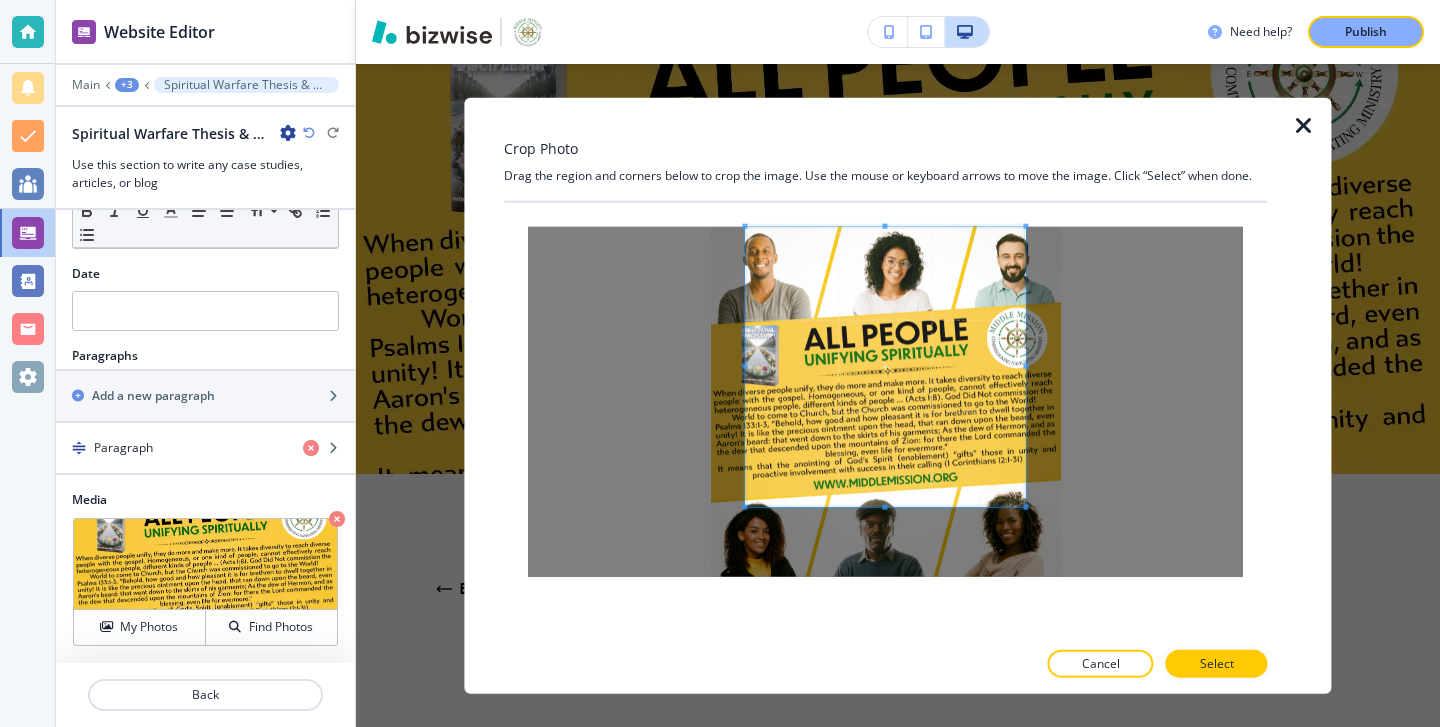 click at bounding box center (885, 366) 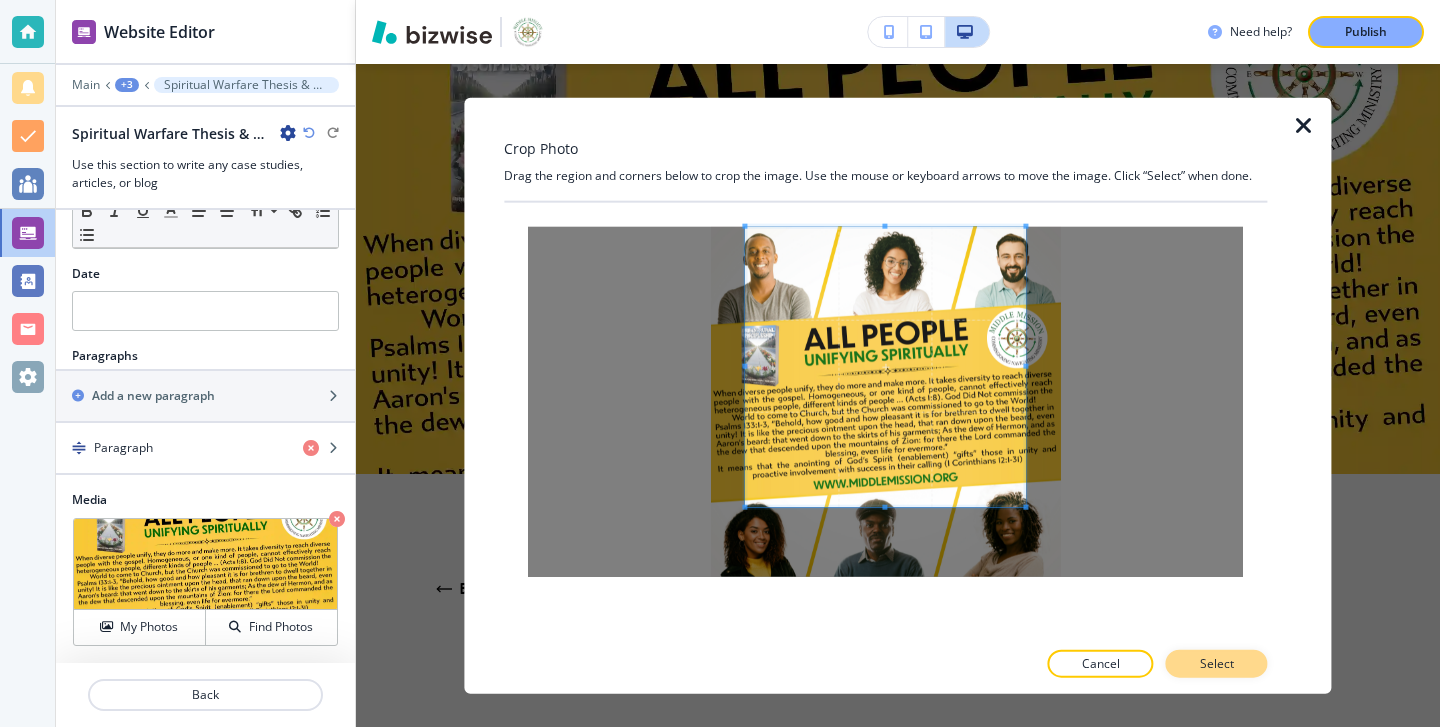click on "Select" at bounding box center (1217, 664) 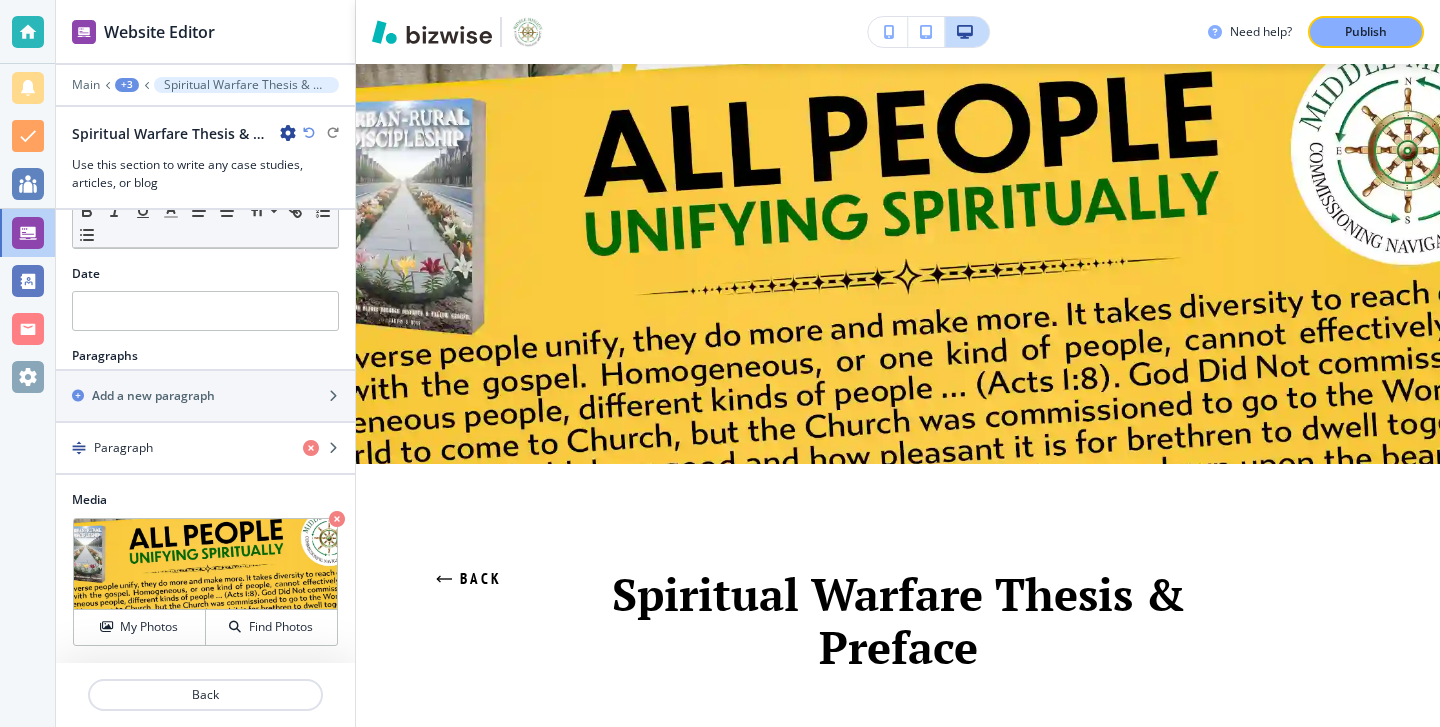 scroll, scrollTop: 0, scrollLeft: 0, axis: both 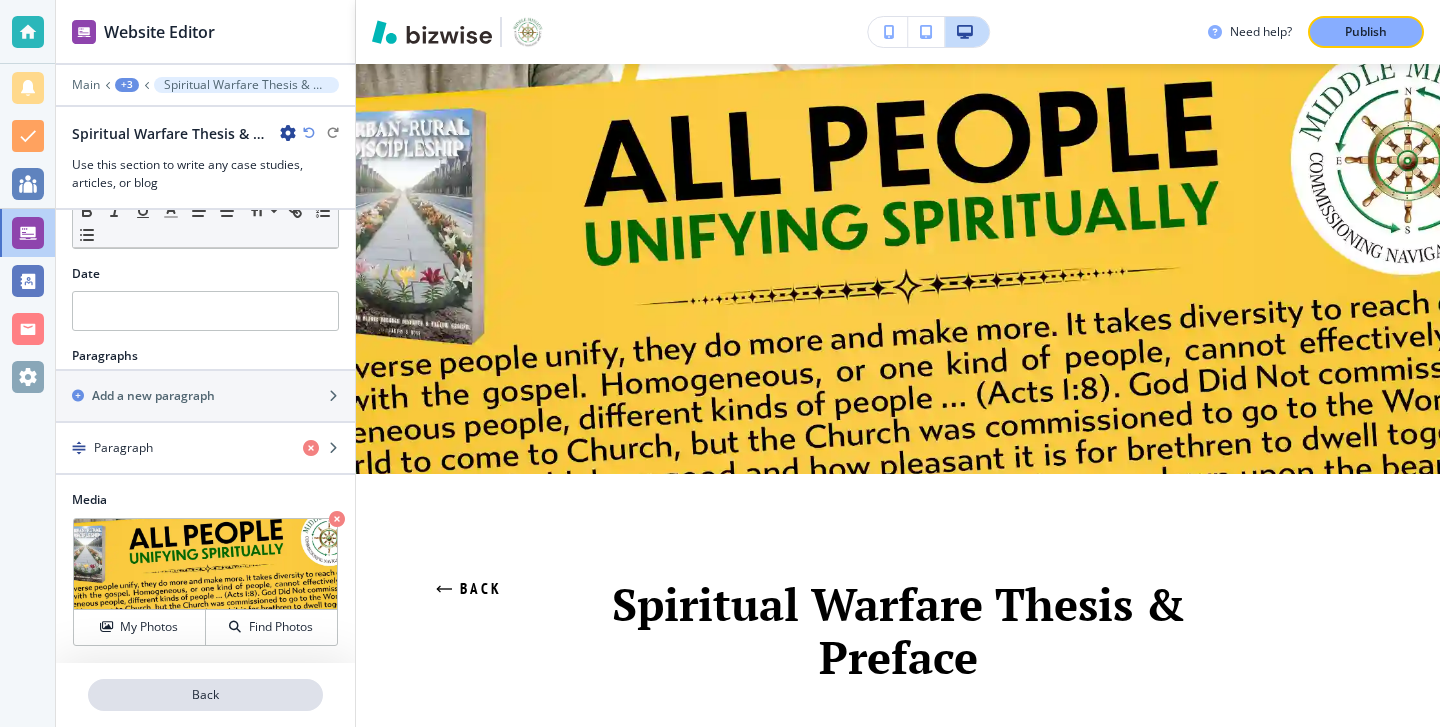 click on "Back" at bounding box center [205, 695] 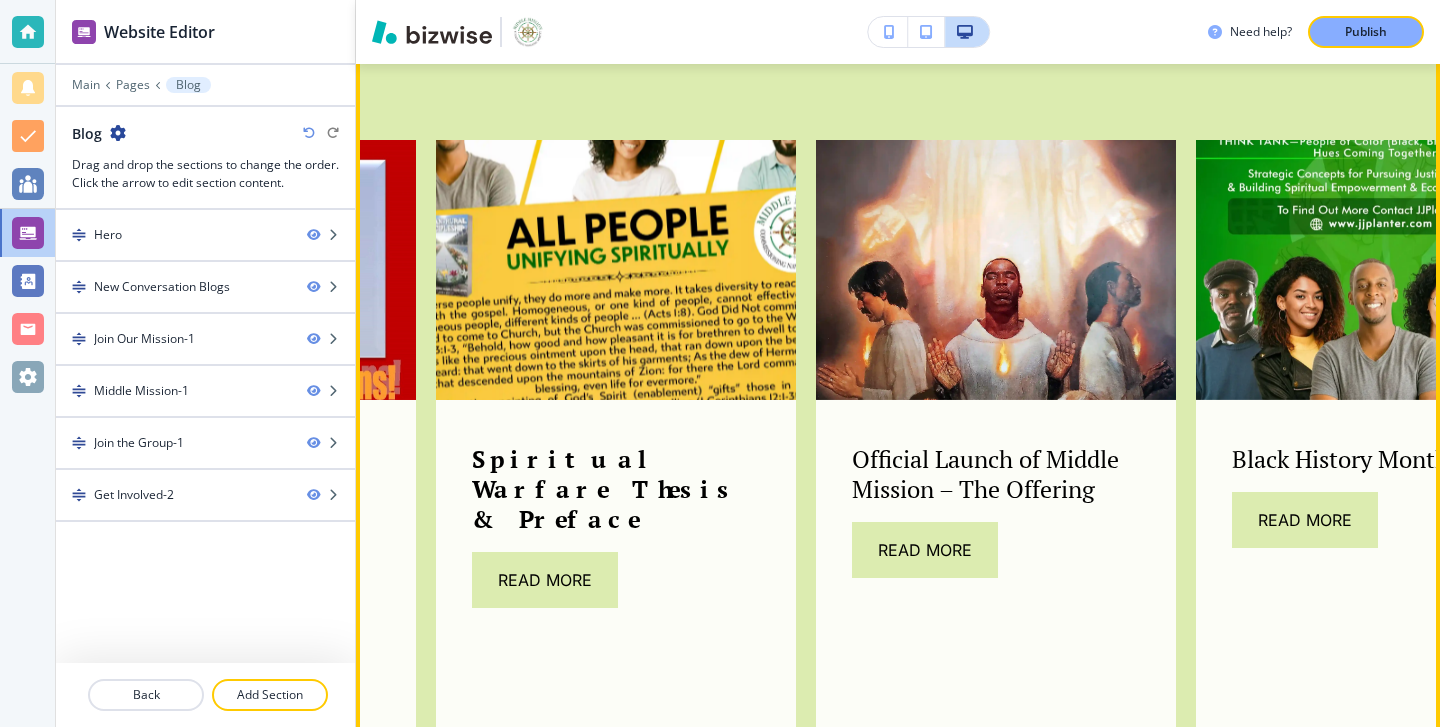 scroll, scrollTop: 1409, scrollLeft: 0, axis: vertical 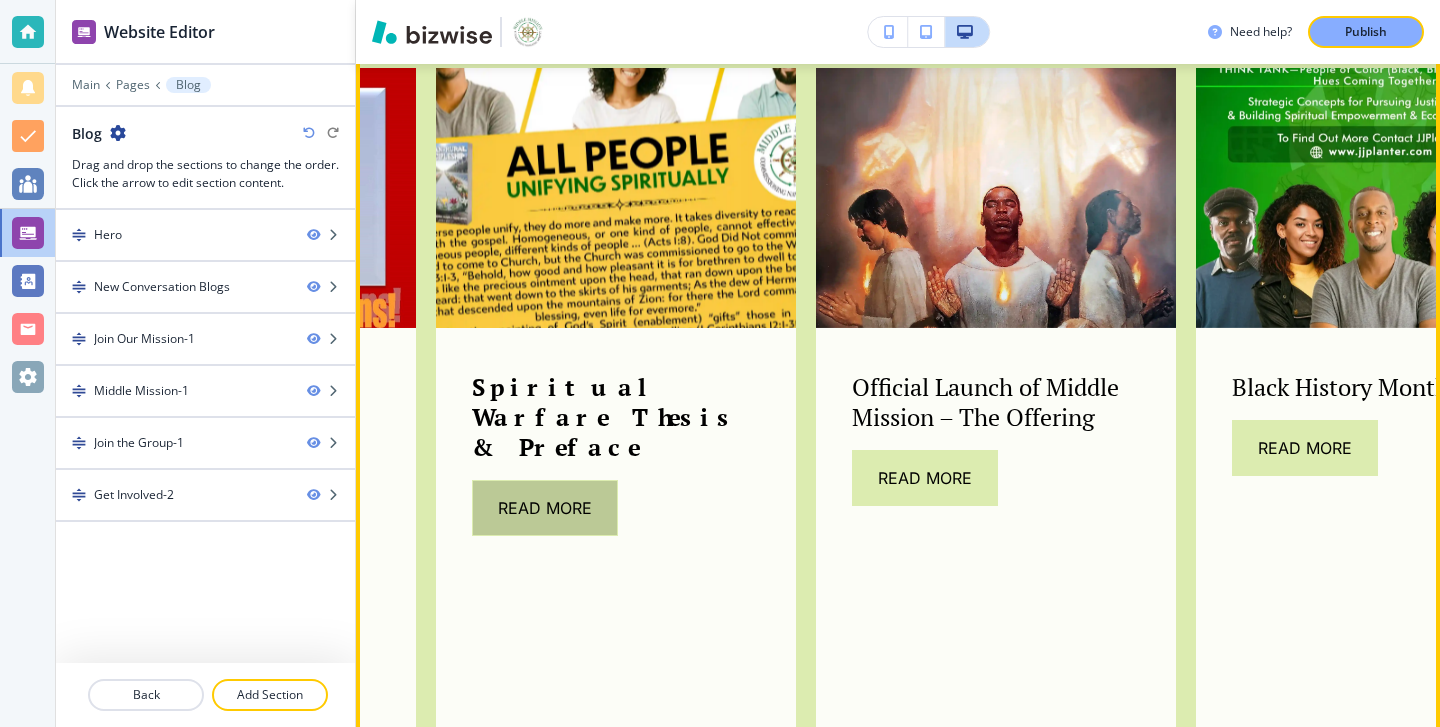 click on "Read More" 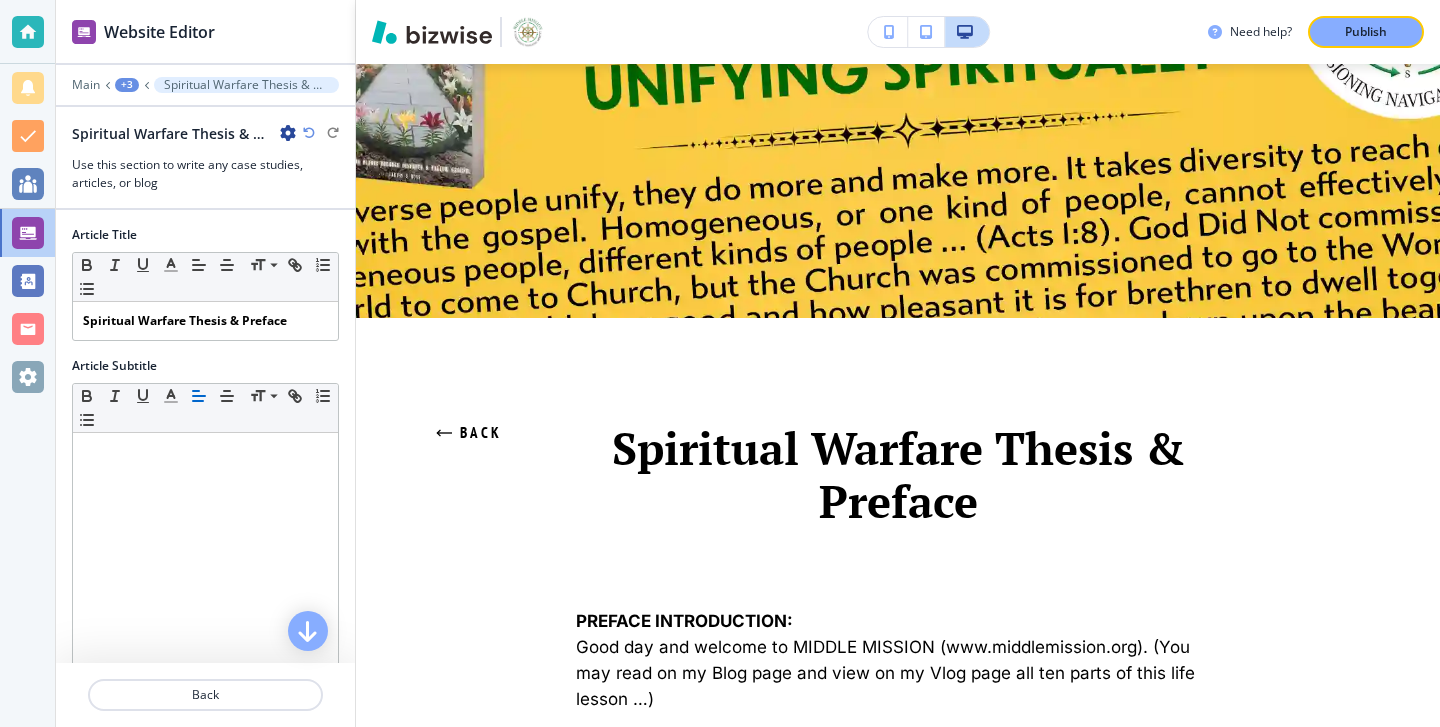 scroll, scrollTop: 123, scrollLeft: 0, axis: vertical 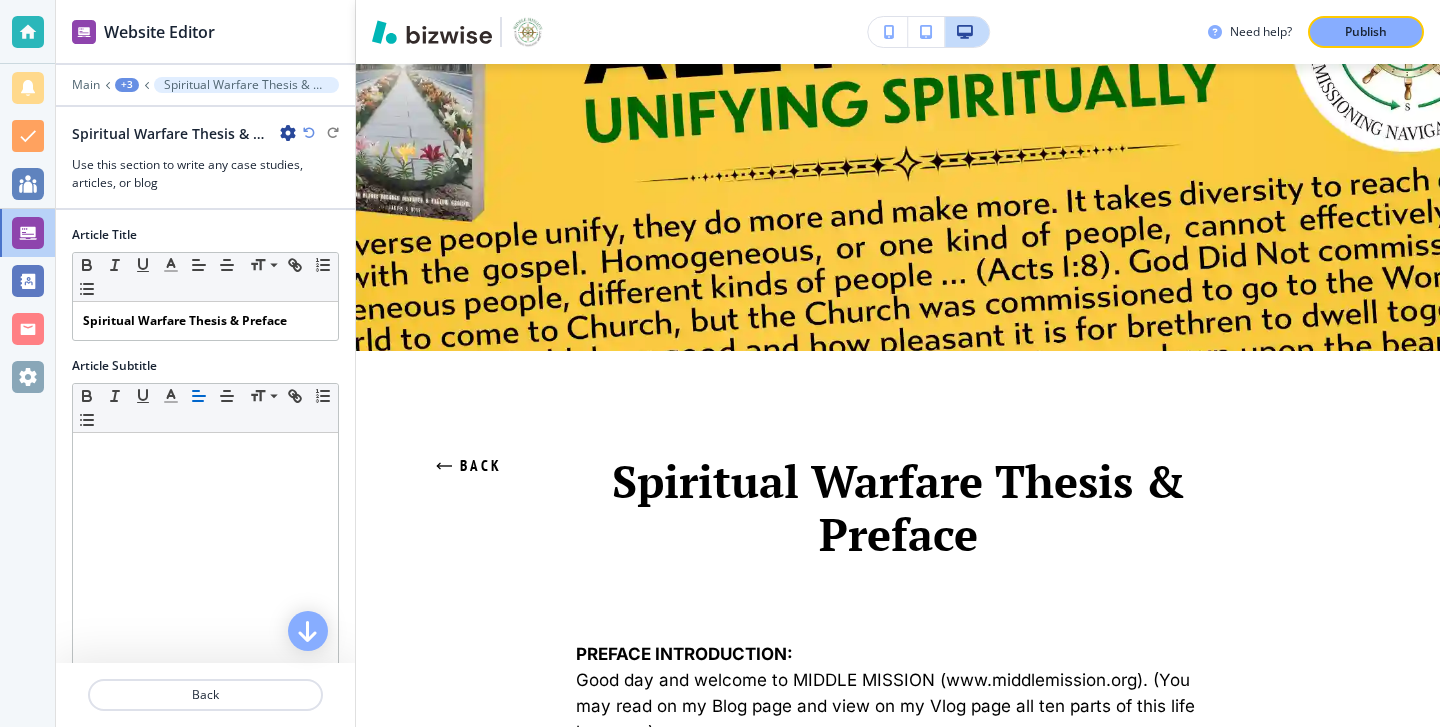 click on "Back" at bounding box center [469, 466] 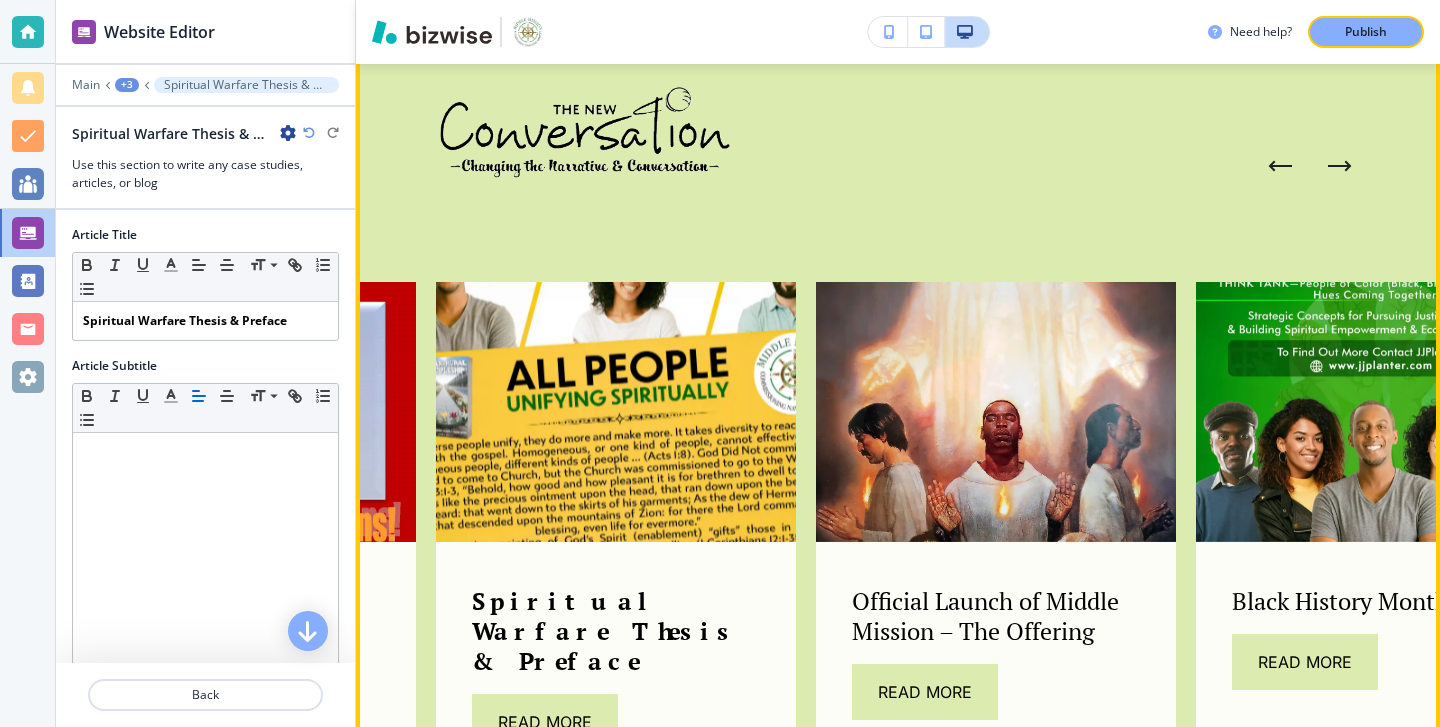scroll, scrollTop: 1122, scrollLeft: 0, axis: vertical 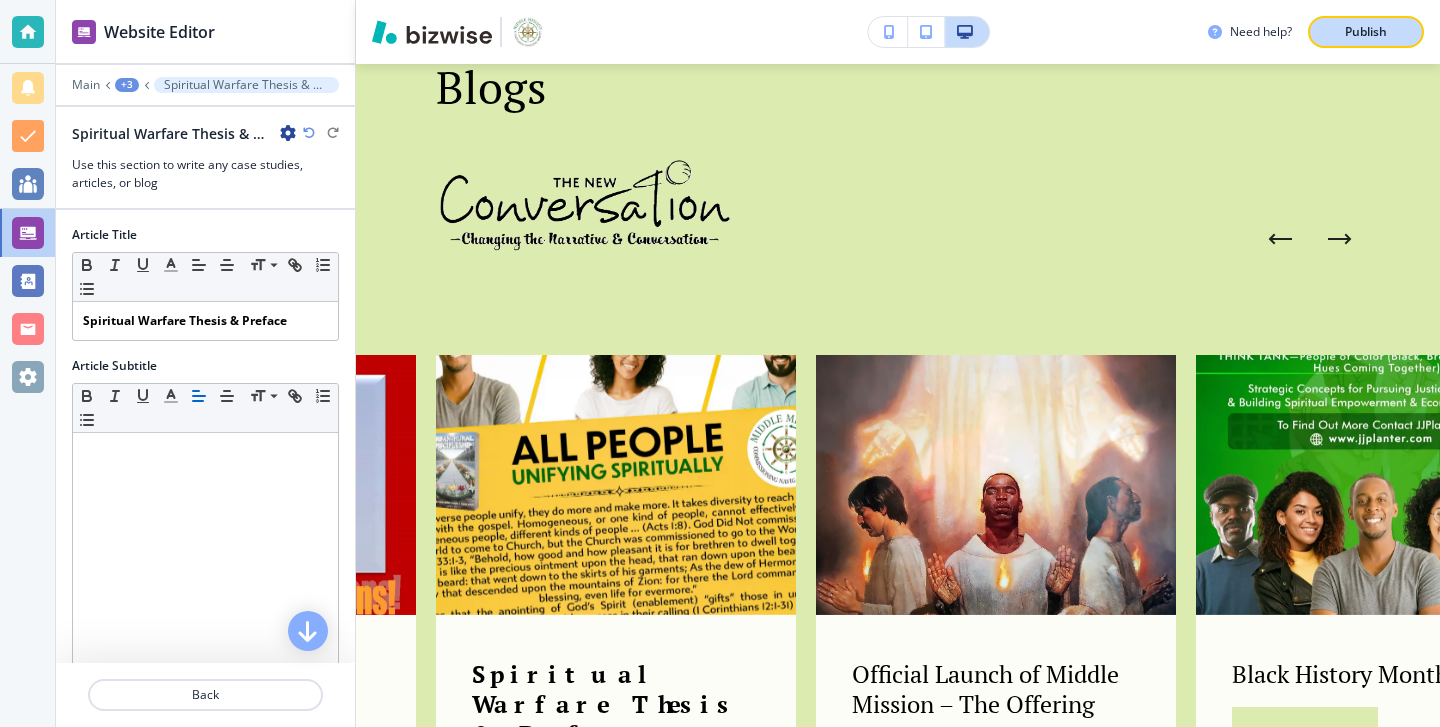 click on "Publish" at bounding box center (1366, 32) 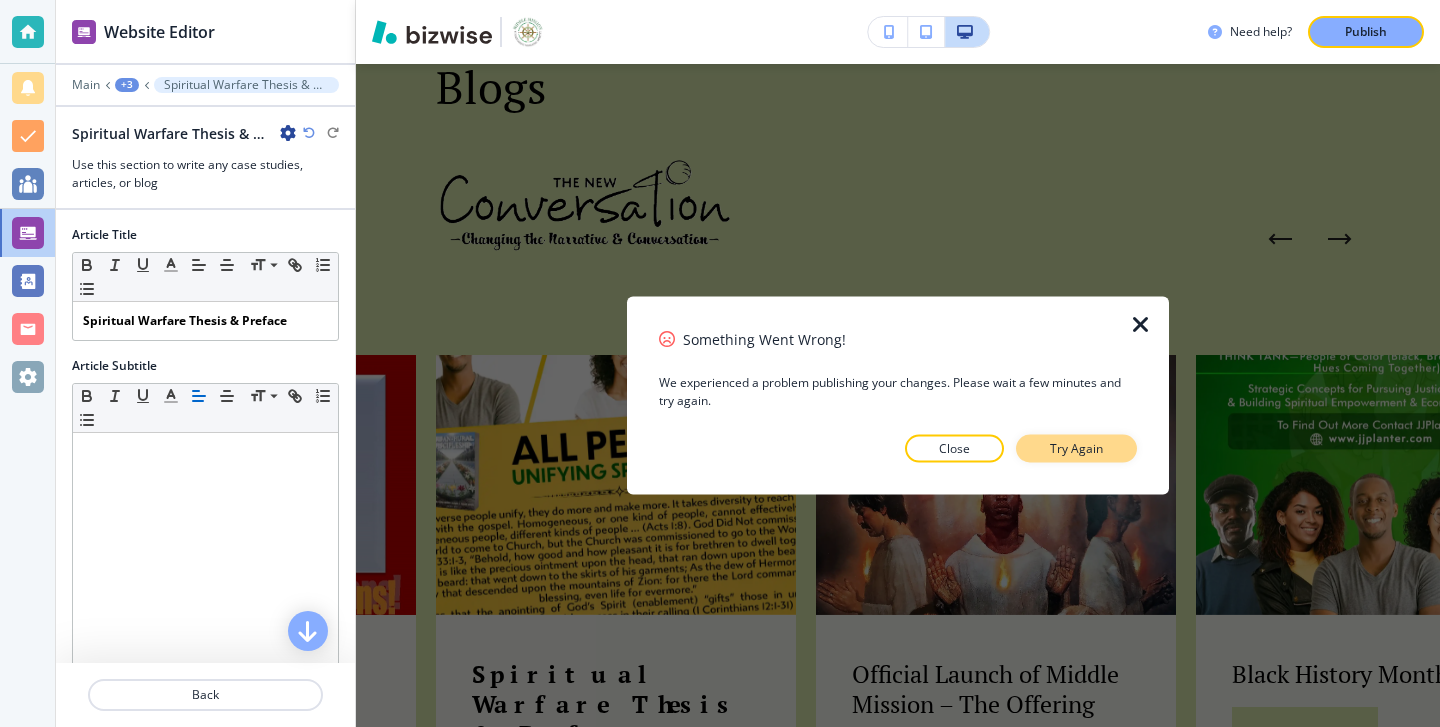 click on "Try Again" at bounding box center (1076, 449) 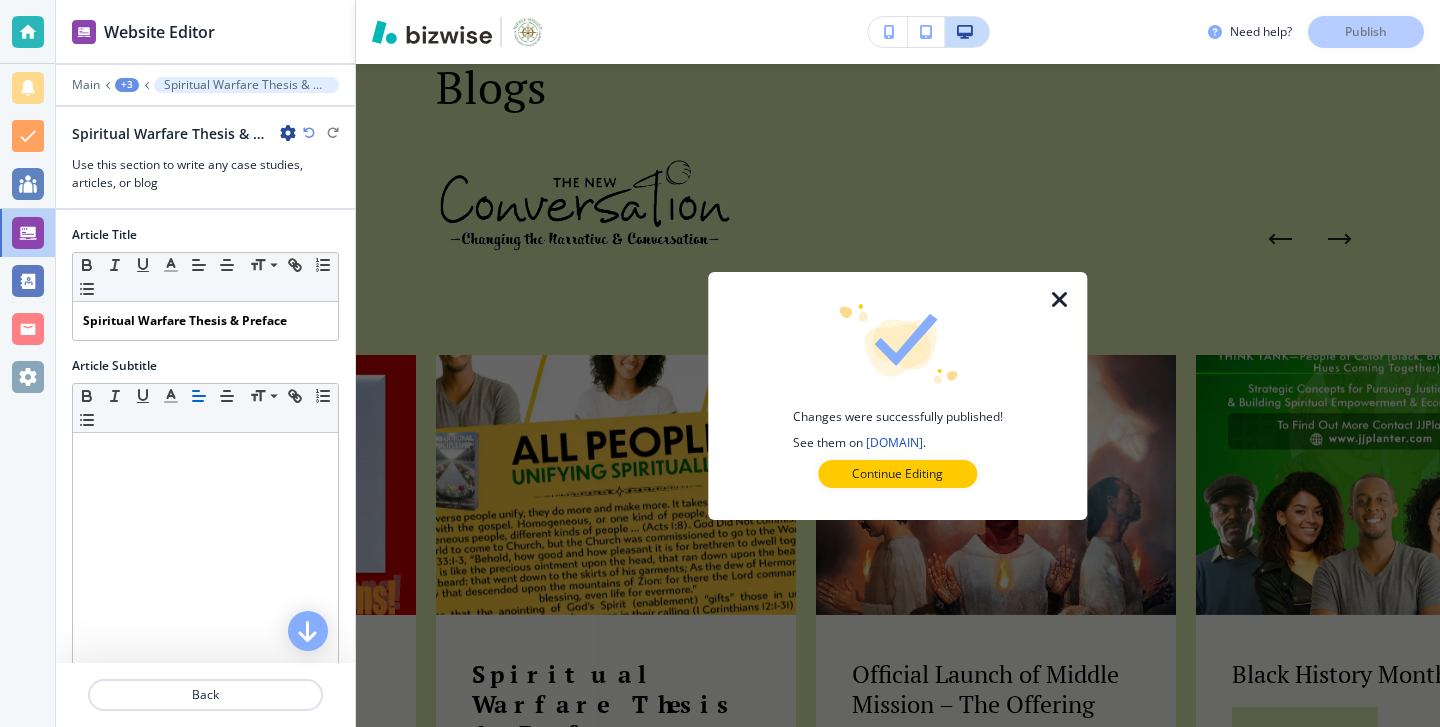 click at bounding box center [1060, 300] 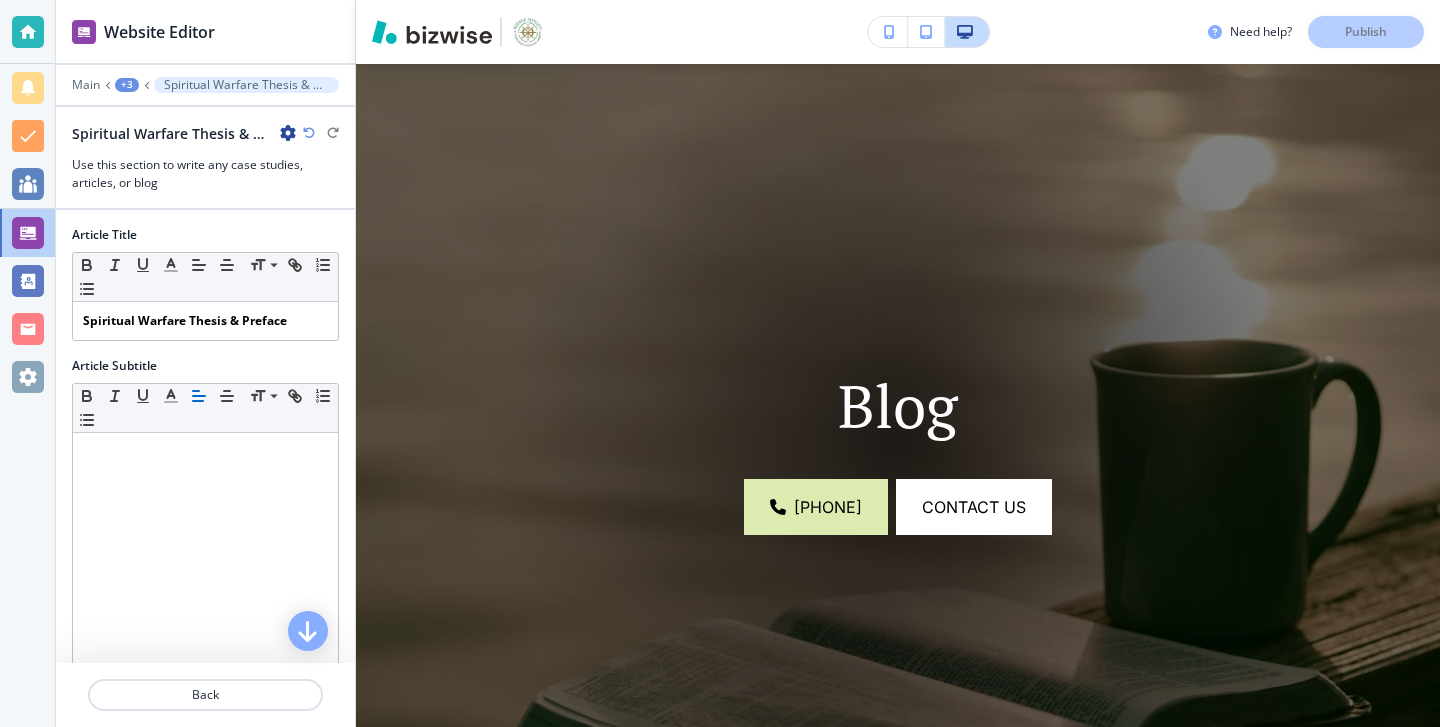 scroll, scrollTop: 6, scrollLeft: 0, axis: vertical 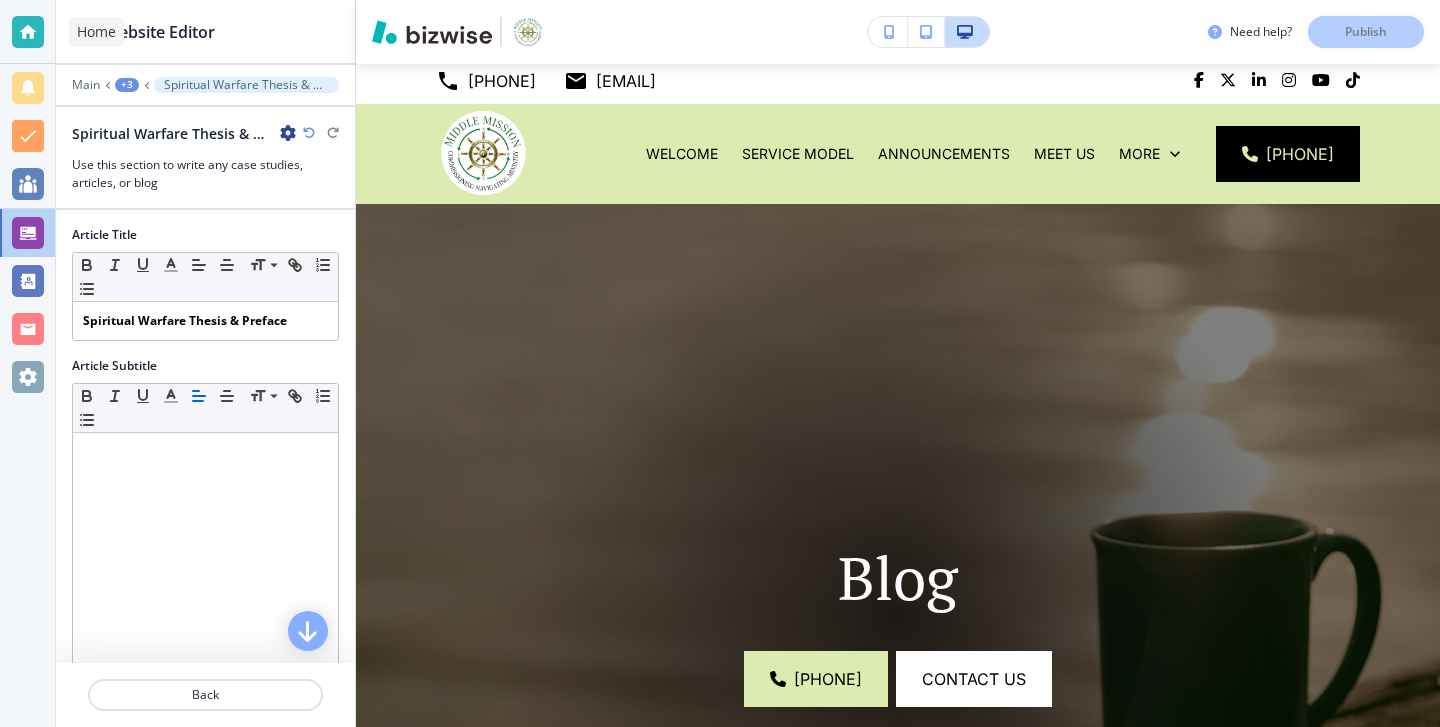 click at bounding box center (27, 32) 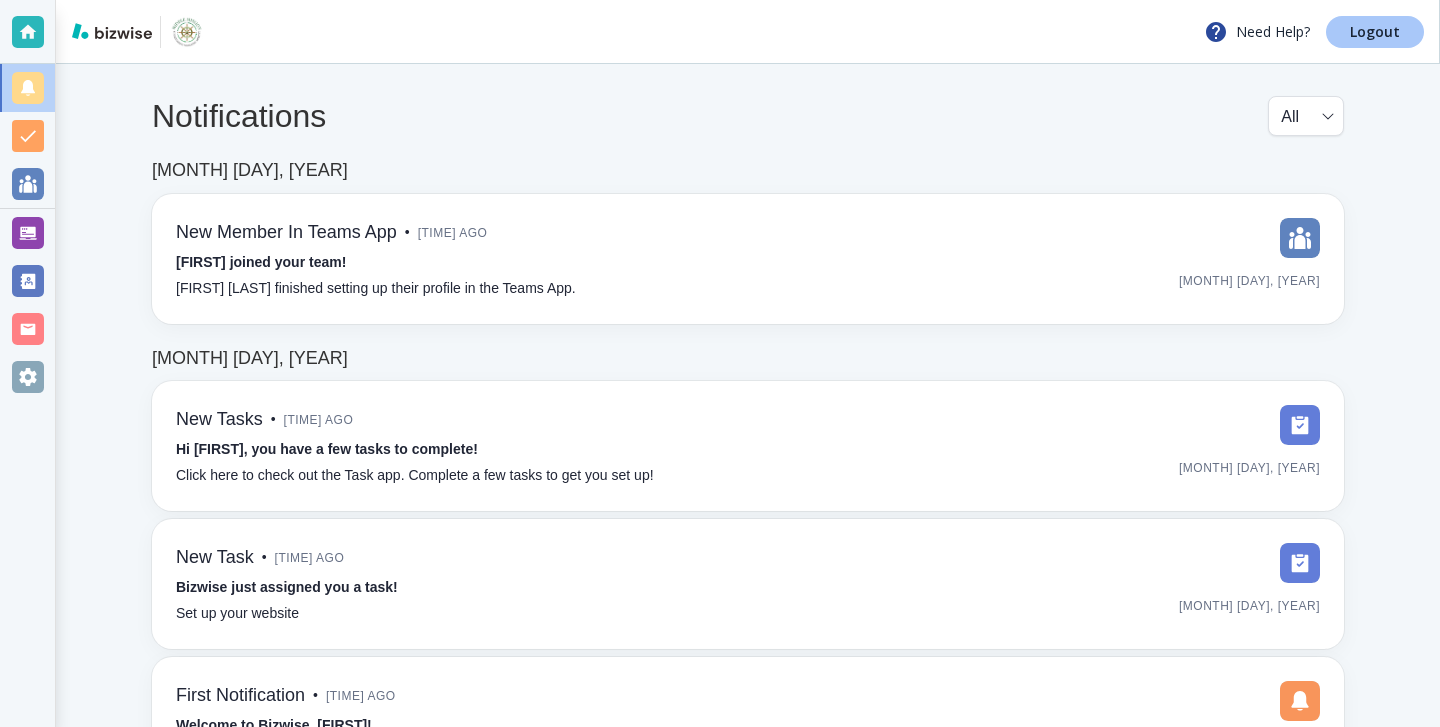 click on "Logout" at bounding box center (1375, 32) 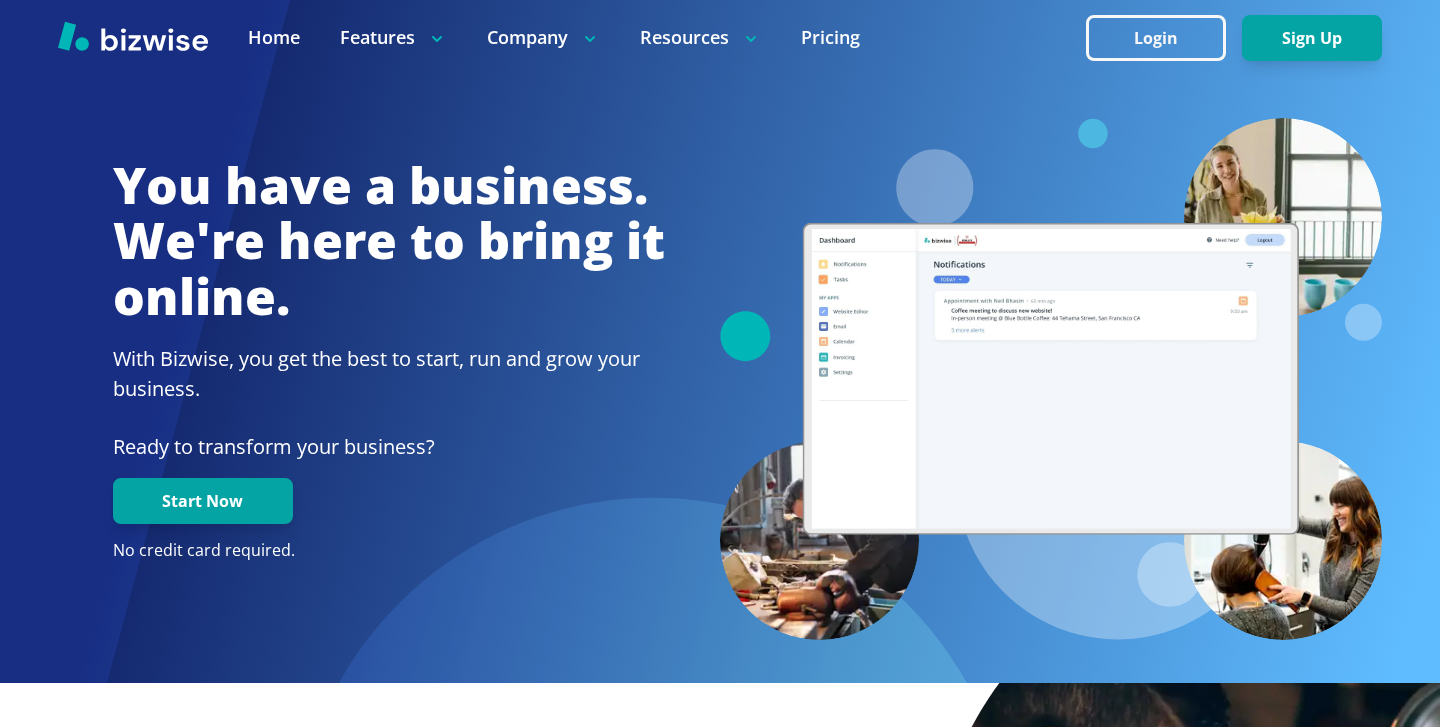 scroll, scrollTop: 0, scrollLeft: 0, axis: both 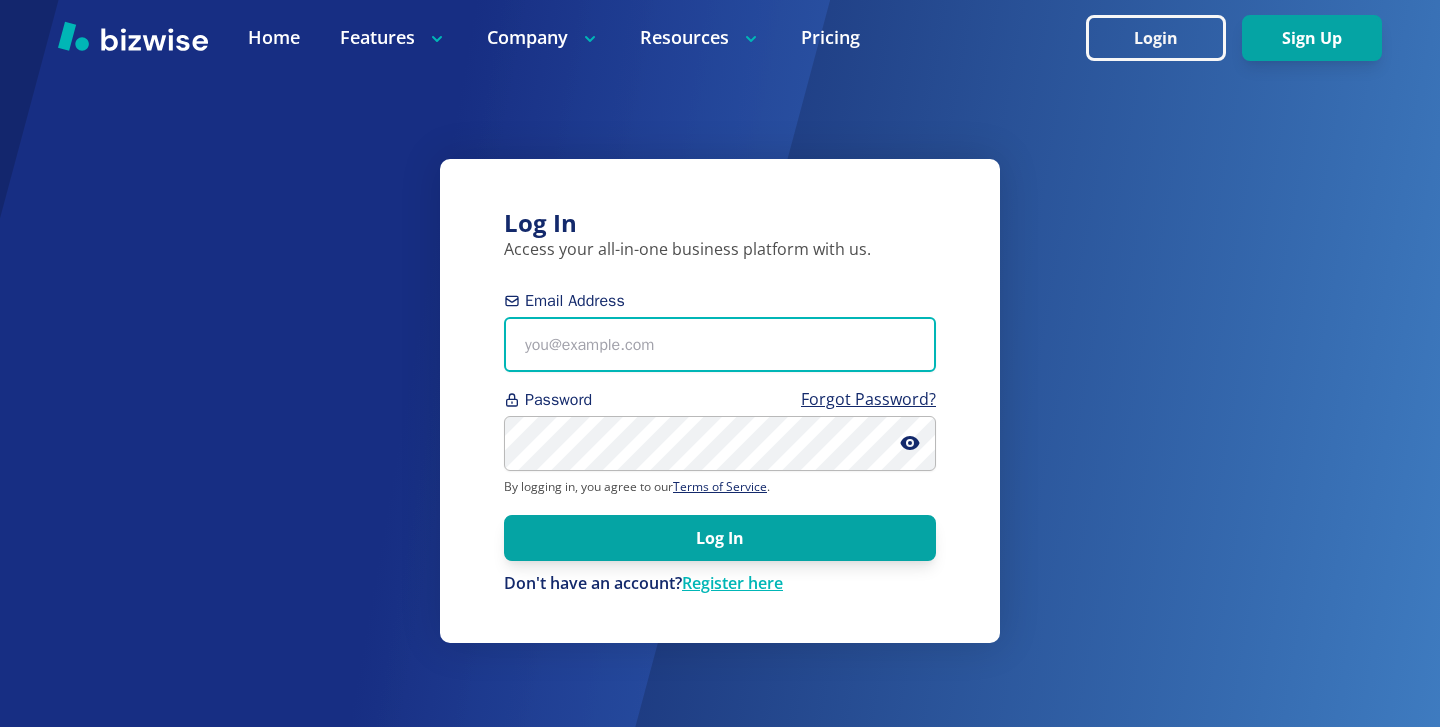 click on "Email Address" at bounding box center [720, 344] 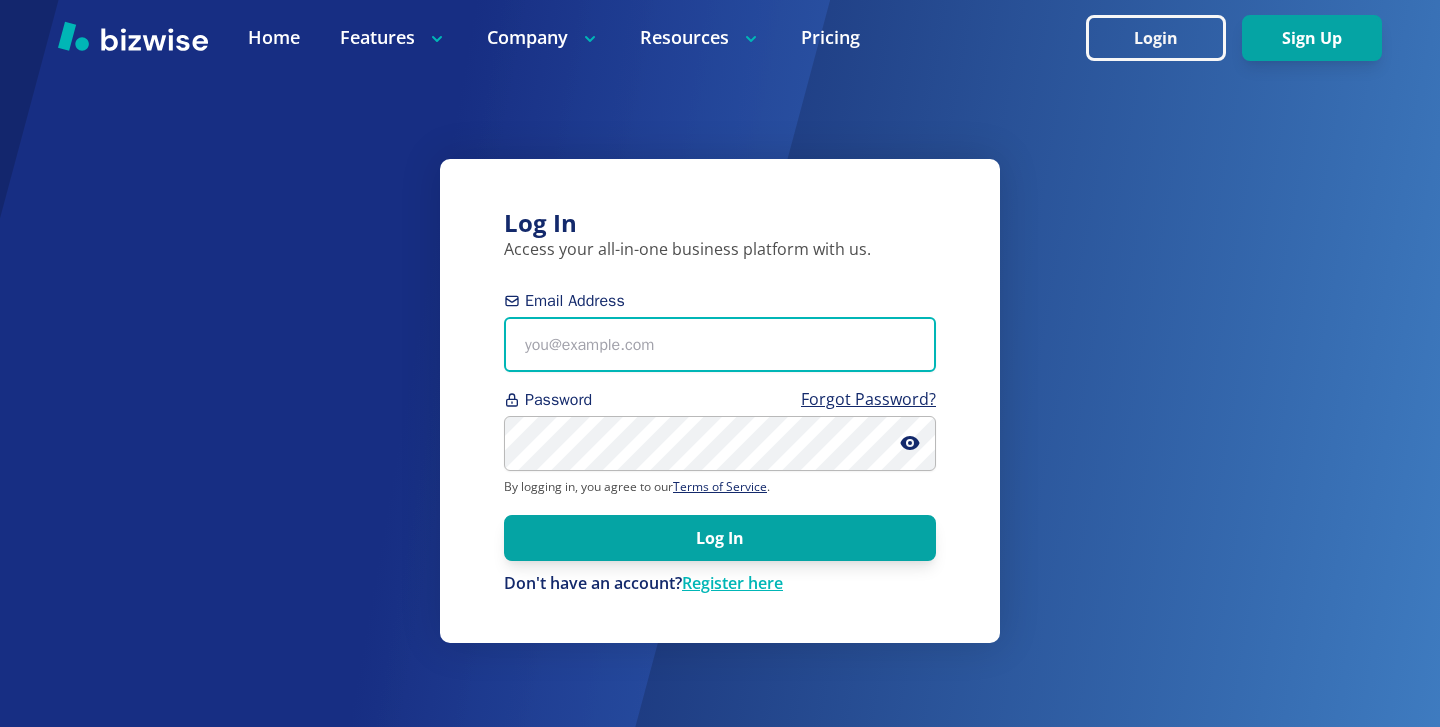 paste on "[EMAIL]" 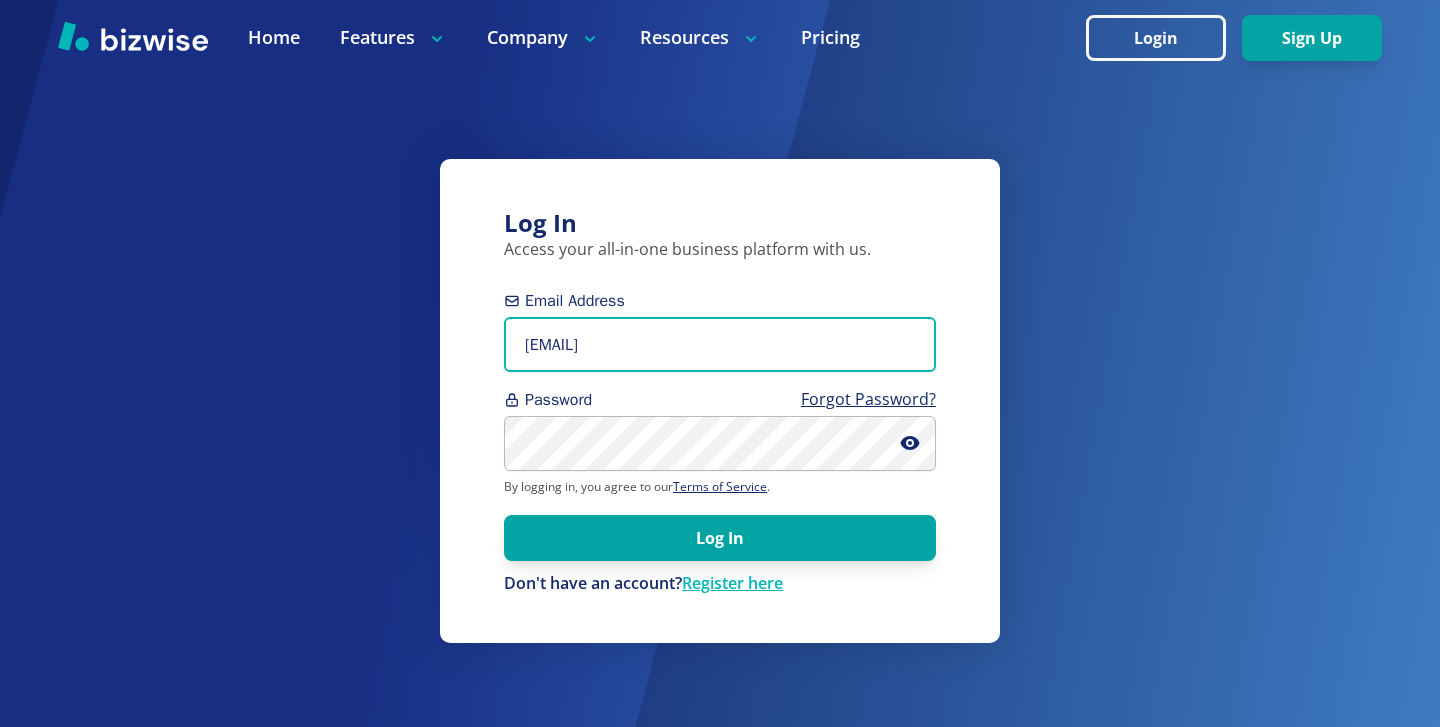 type on "[EMAIL]" 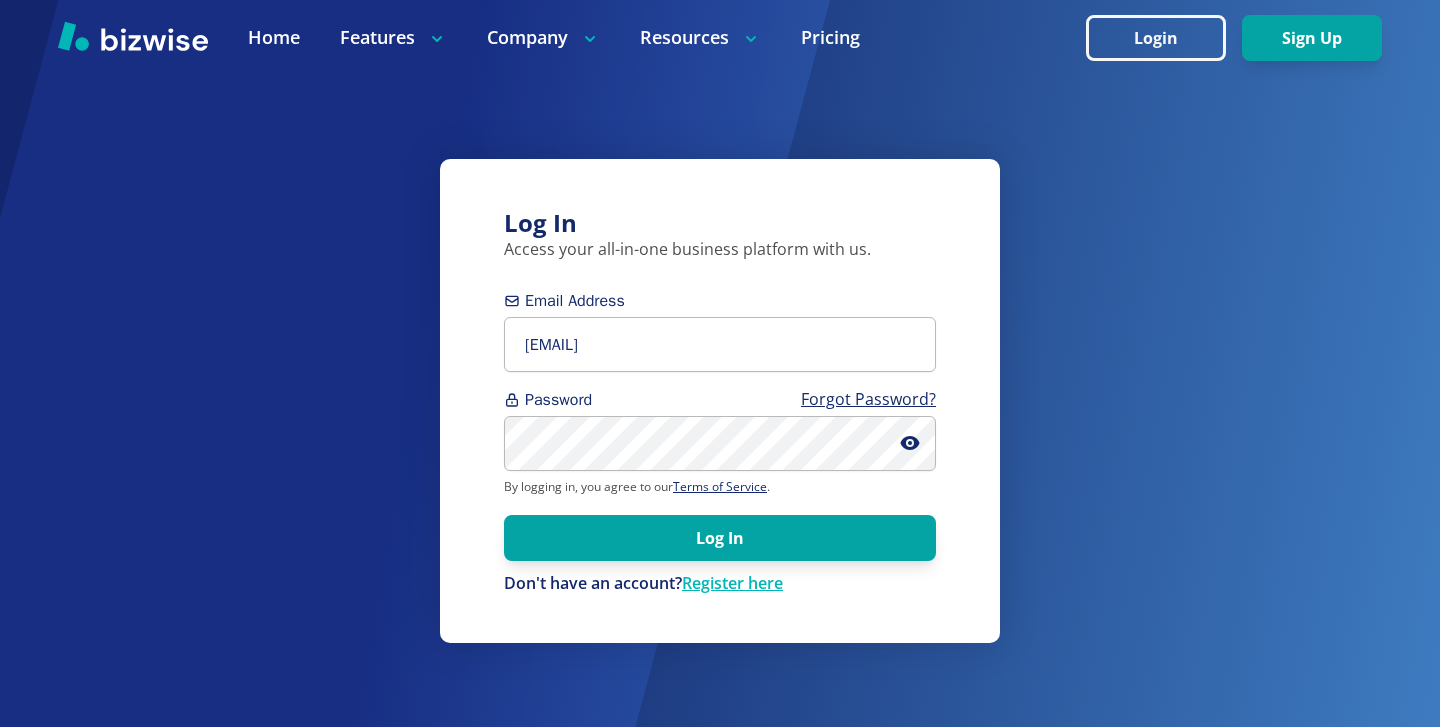 click on "Log In Access your all-in-one business platform with us. Email Address [EMAIL] Password Forgot Password? By logging in, you agree to our  Terms of Service . Log In Don't have an account?  Register here" at bounding box center (720, 363) 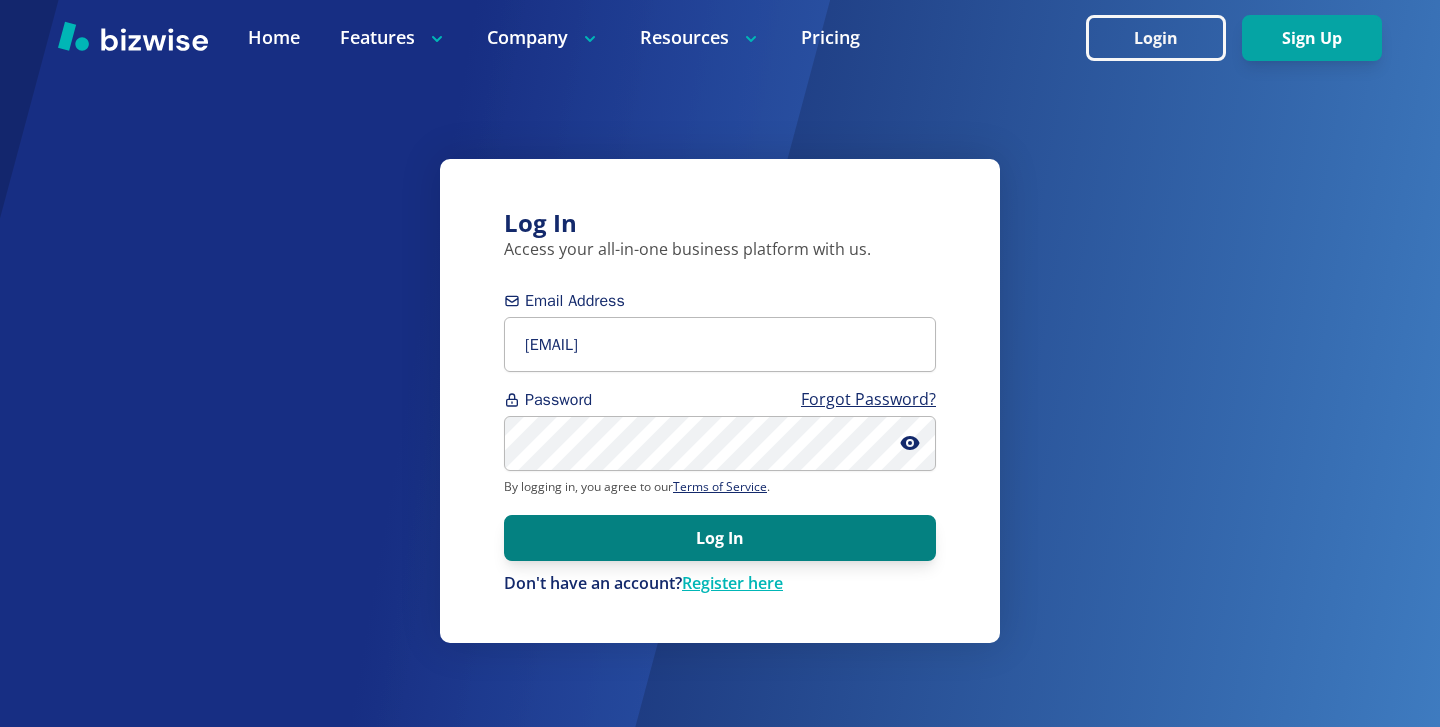 click on "Log In" at bounding box center [720, 538] 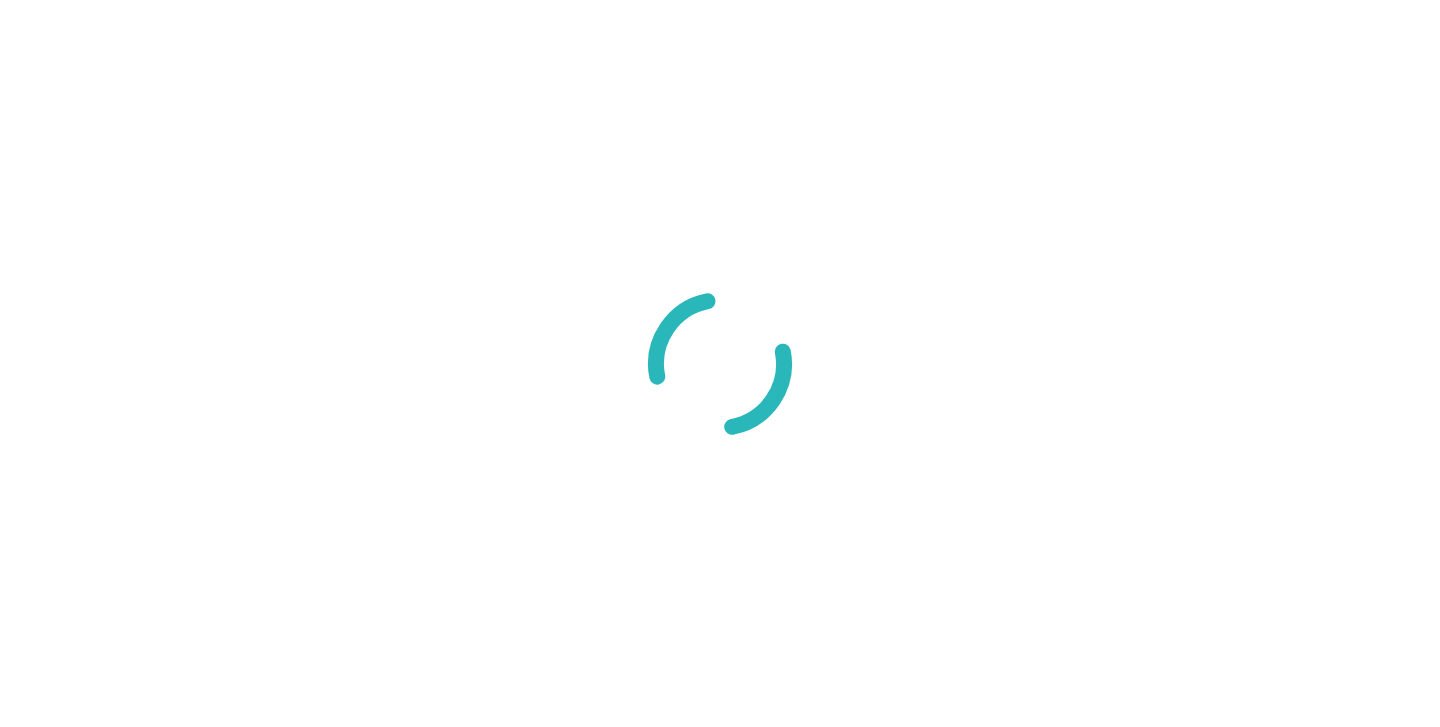 scroll, scrollTop: 0, scrollLeft: 0, axis: both 